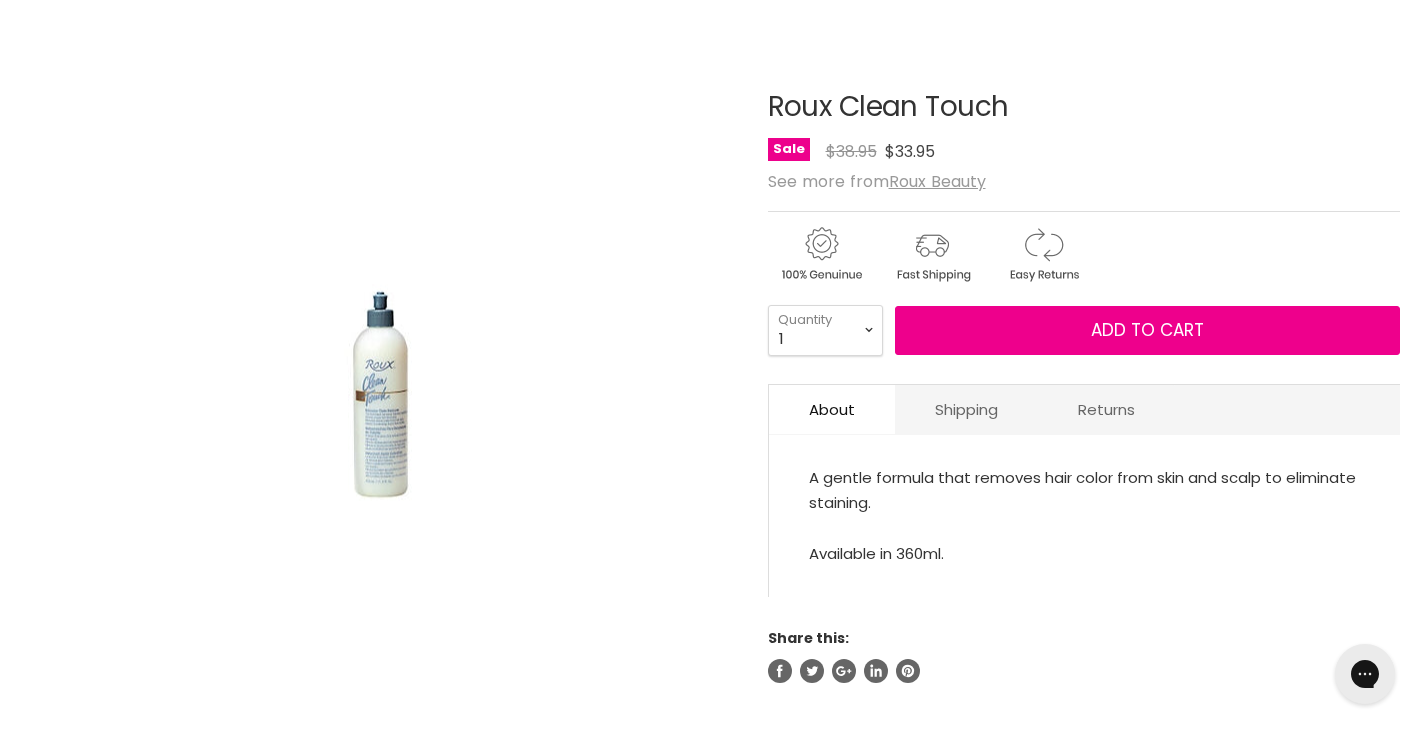 scroll, scrollTop: 0, scrollLeft: 0, axis: both 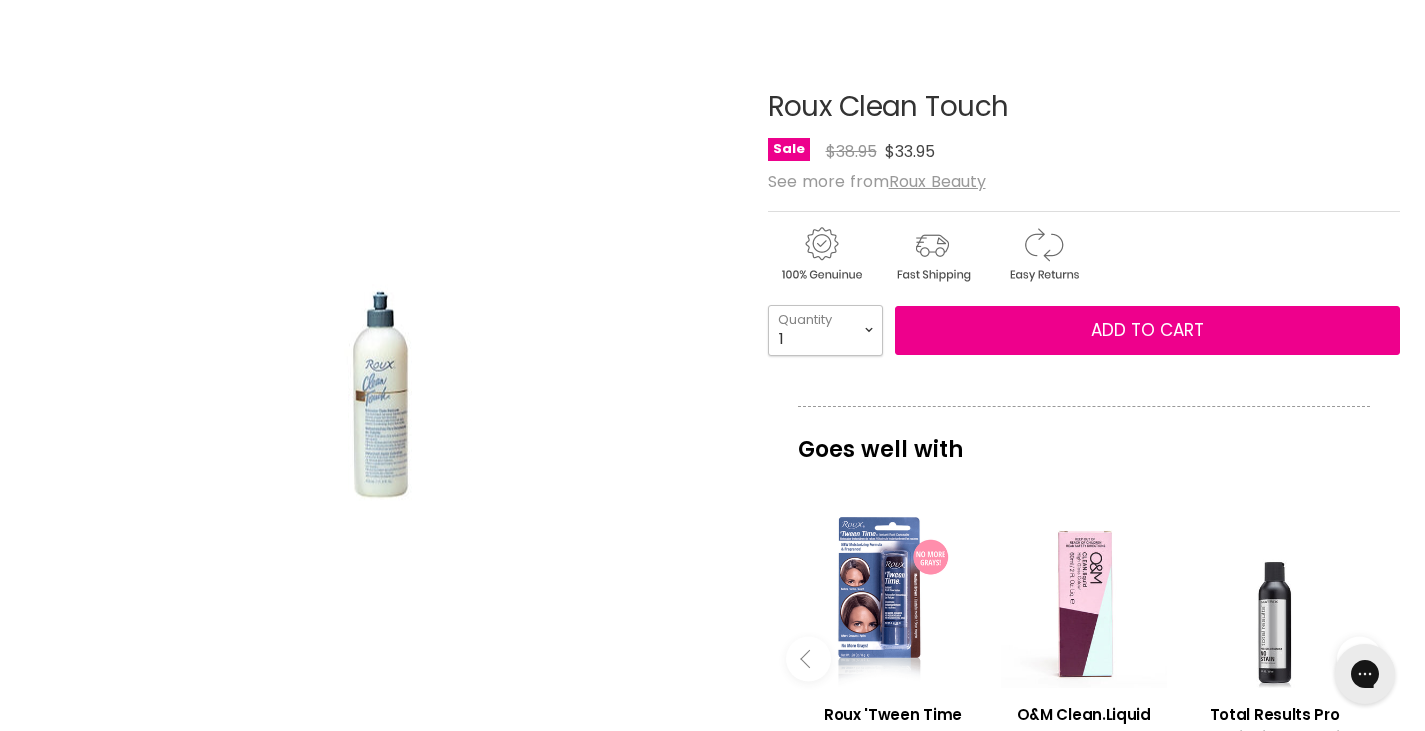 click on "1
2
3
4
5
6
7
8
9
10+" at bounding box center [825, 330] 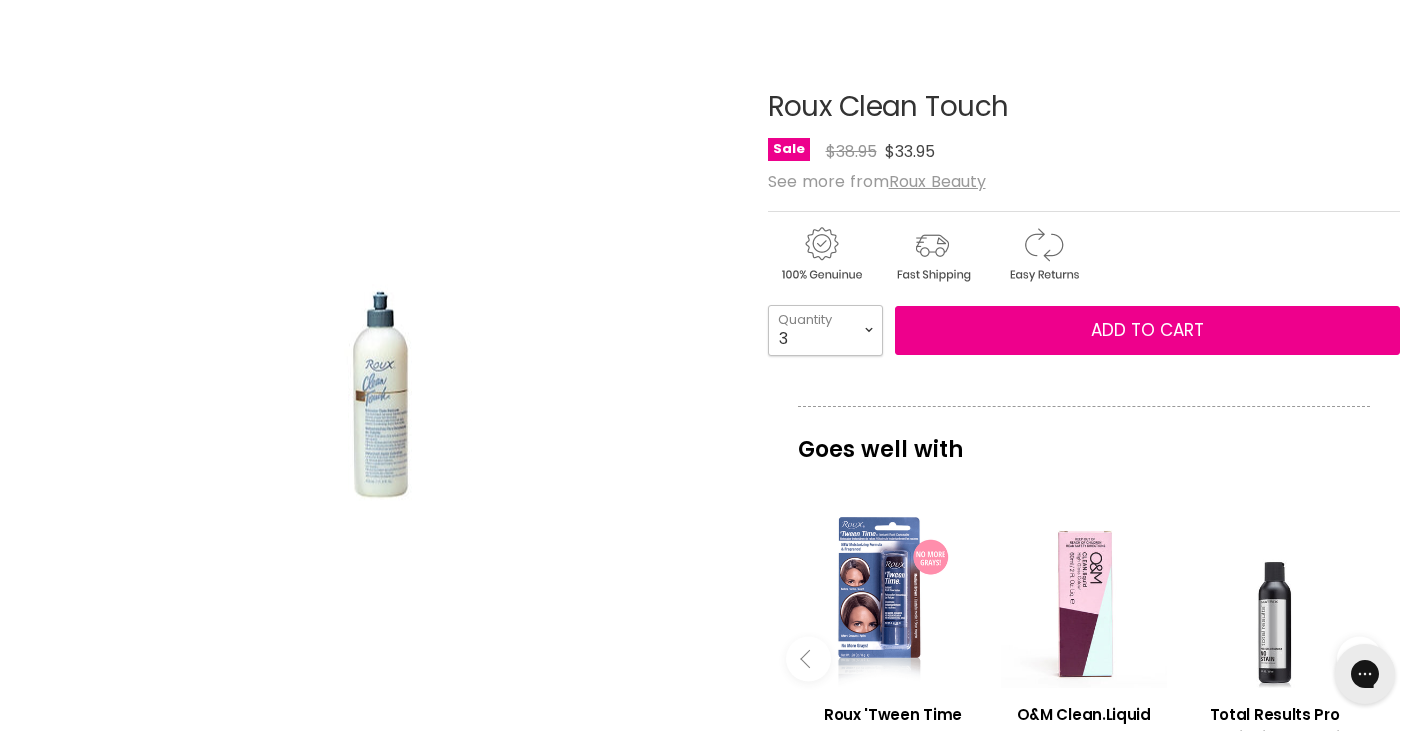 click on "1
2
3
4
5
6
7
8
9
10+" at bounding box center (825, 330) 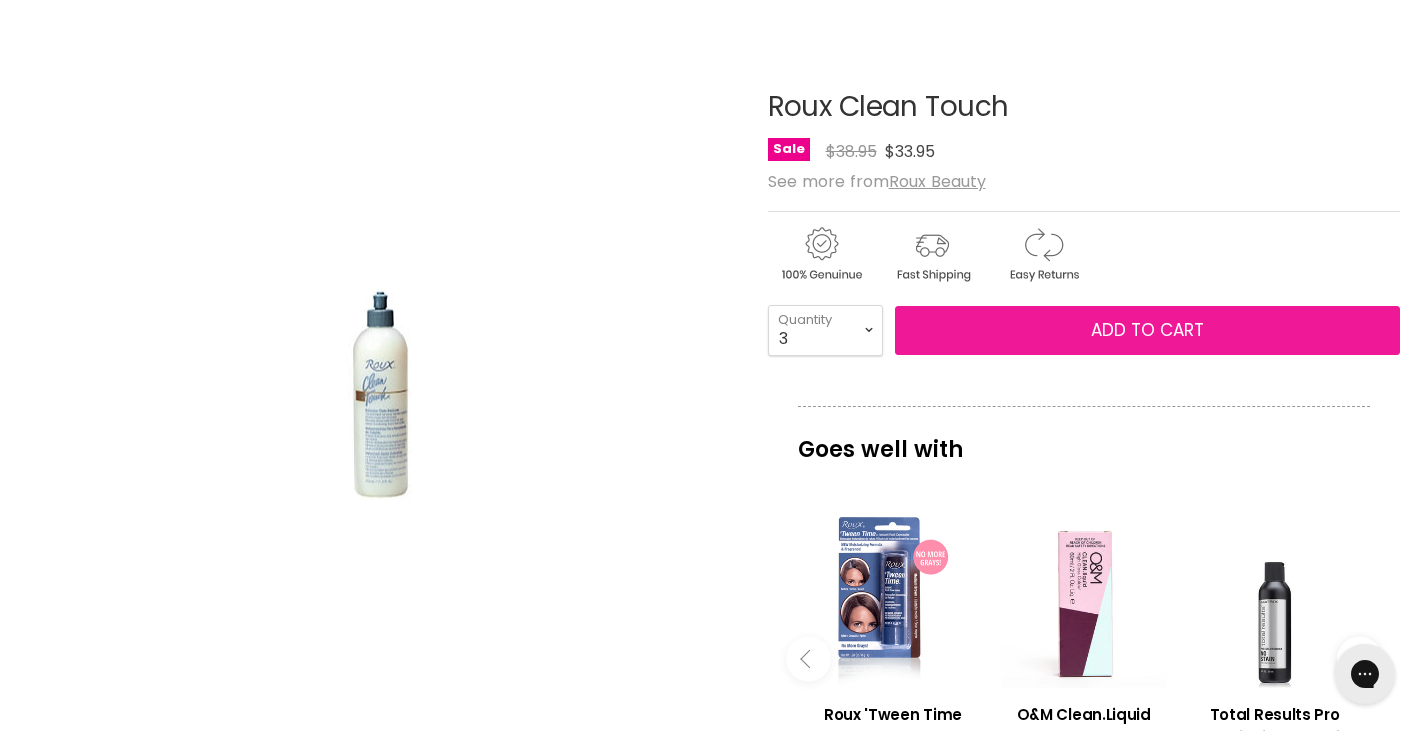 click on "Add to cart" at bounding box center [1148, 331] 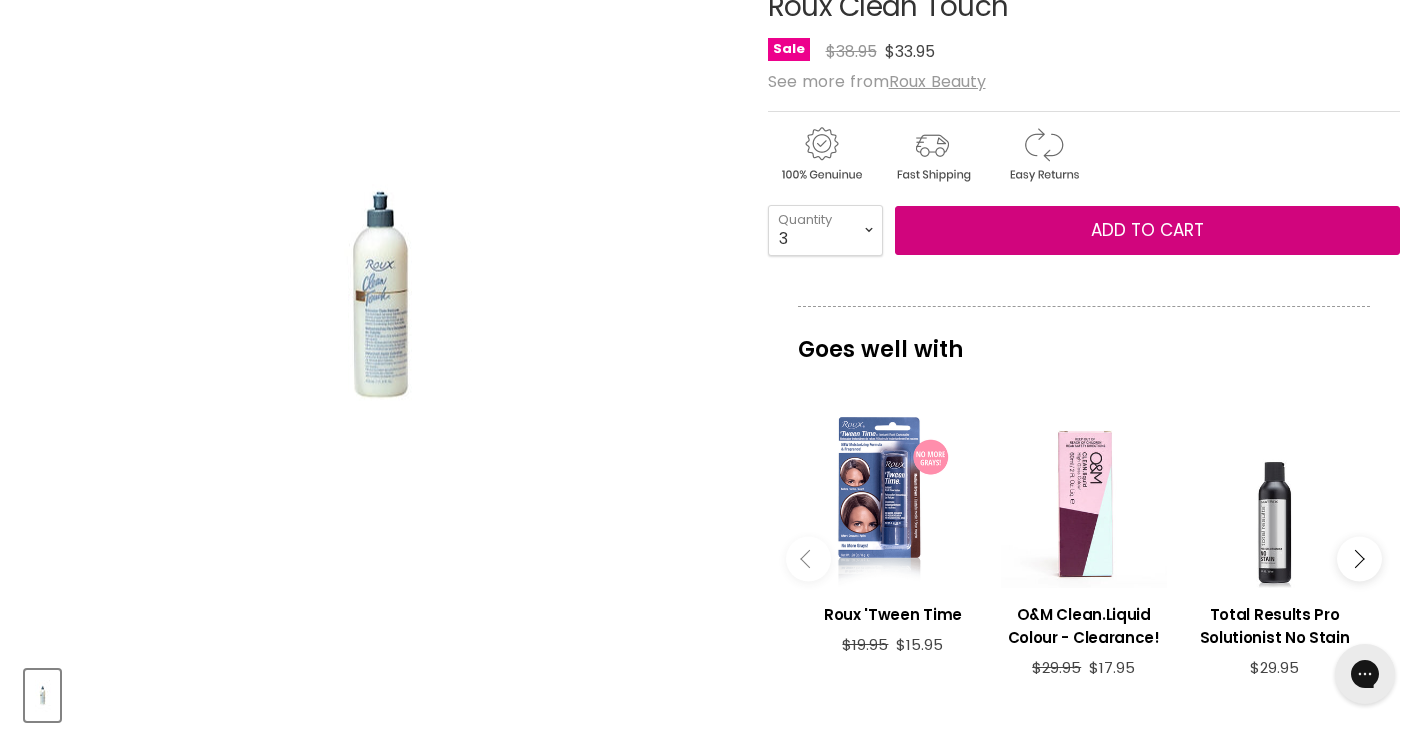 scroll, scrollTop: 0, scrollLeft: 0, axis: both 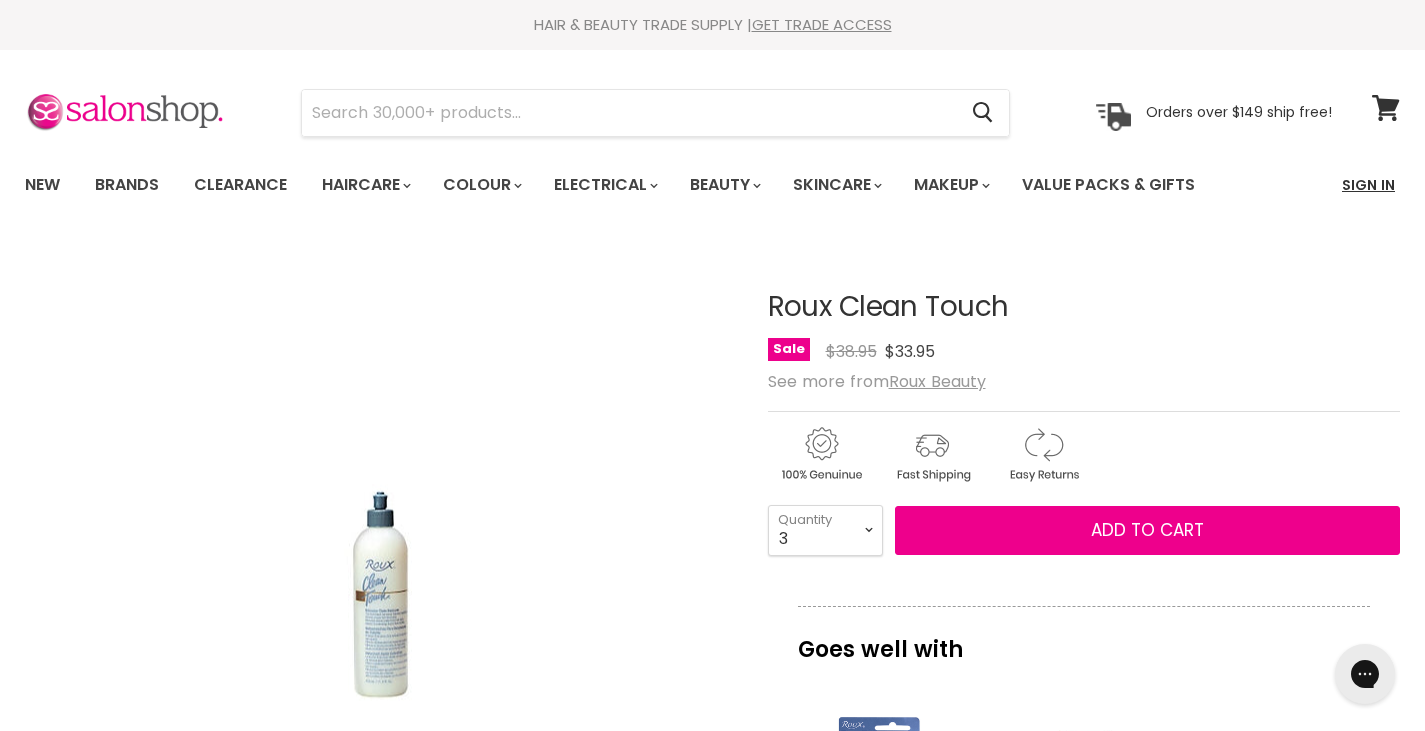 click on "Sign In" at bounding box center [1368, 185] 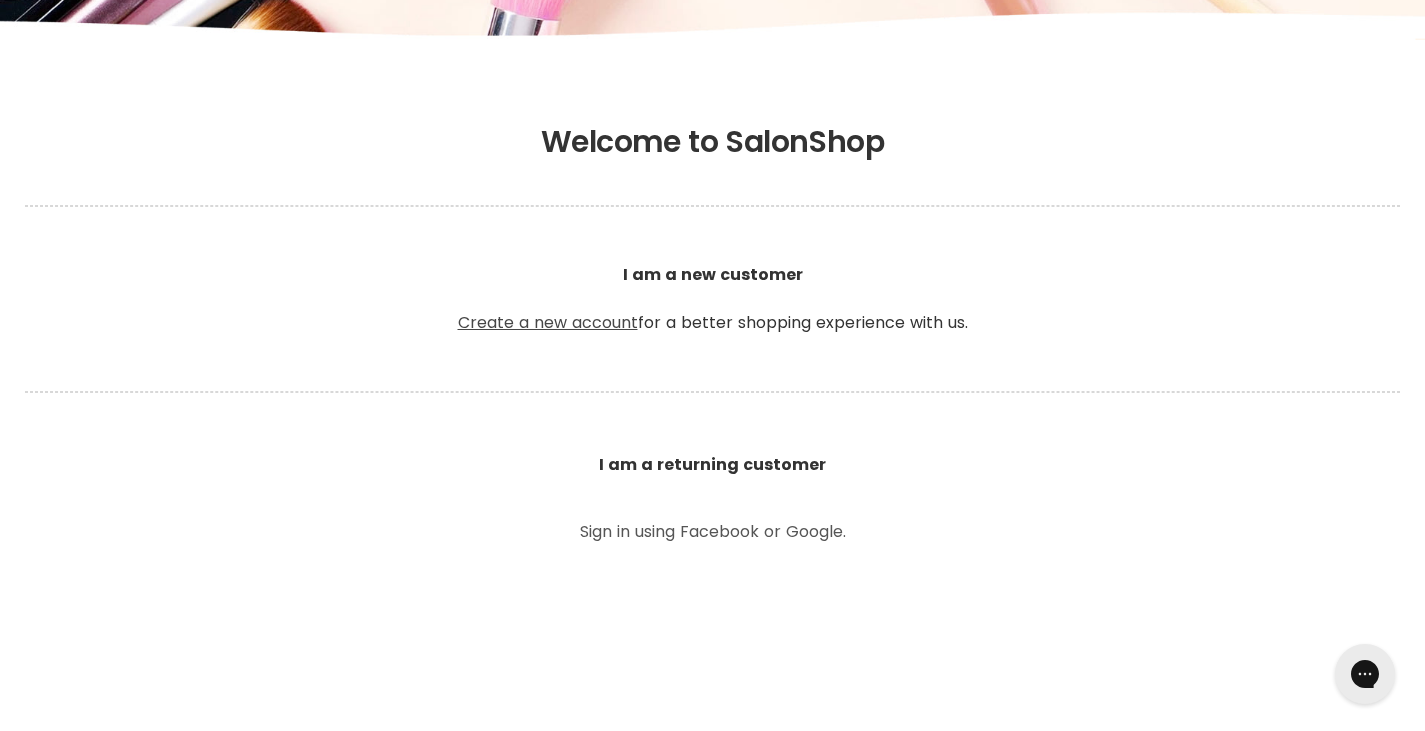 scroll, scrollTop: 0, scrollLeft: 0, axis: both 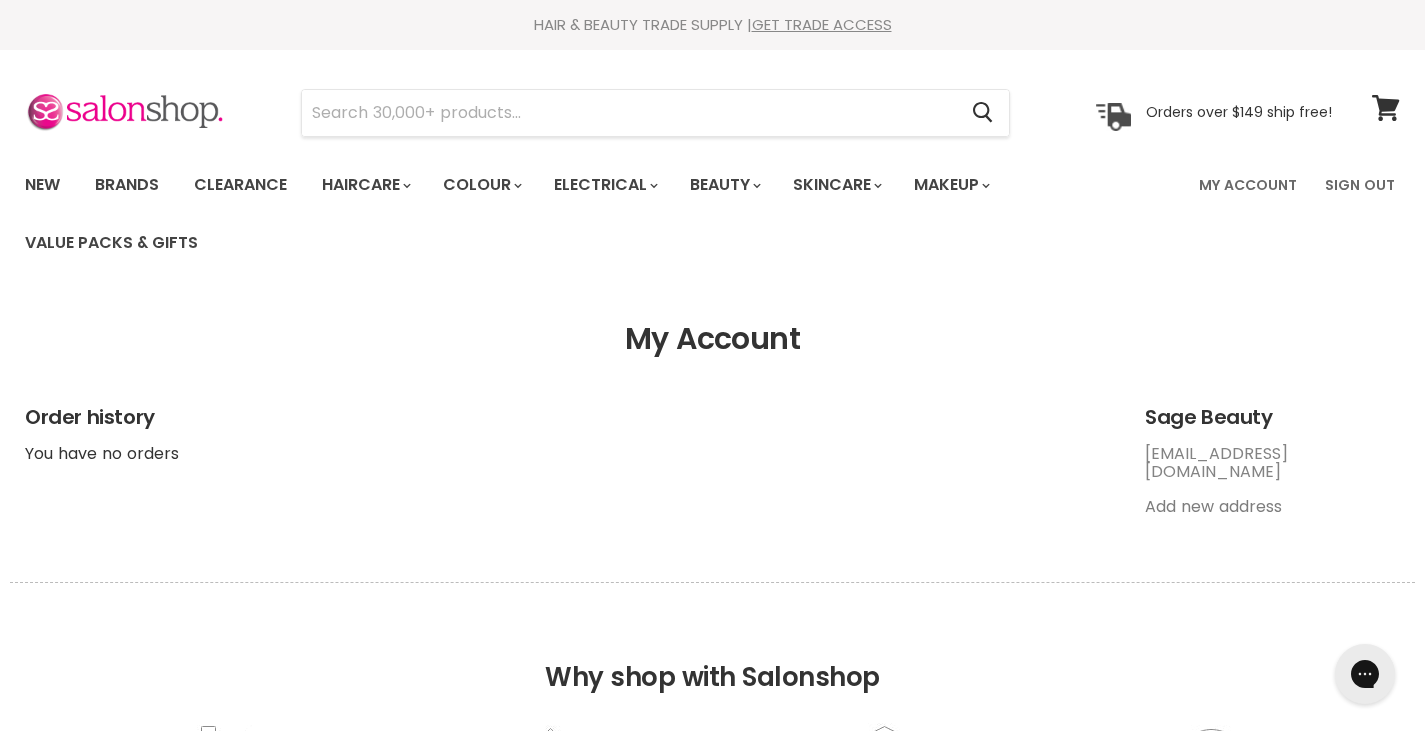 click on "Add new address" at bounding box center (1213, 506) 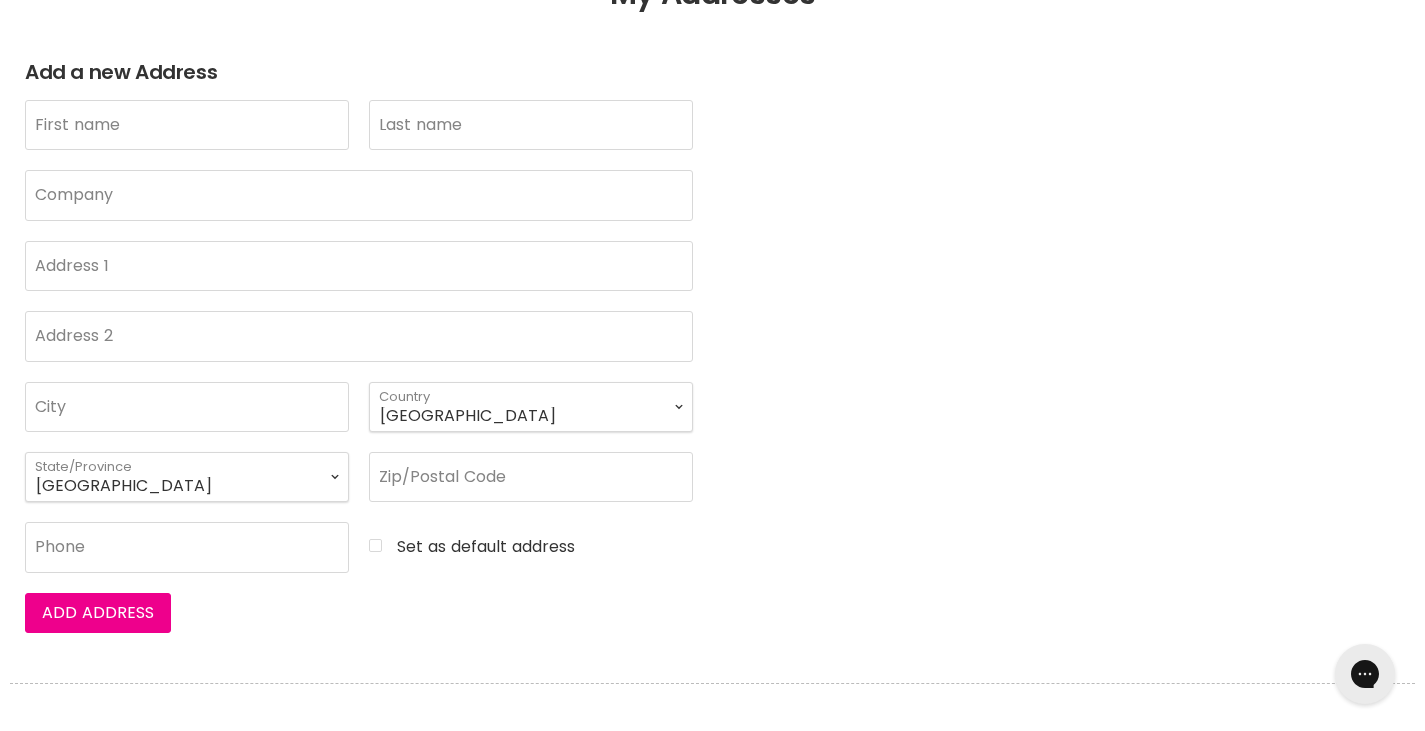 scroll, scrollTop: 500, scrollLeft: 0, axis: vertical 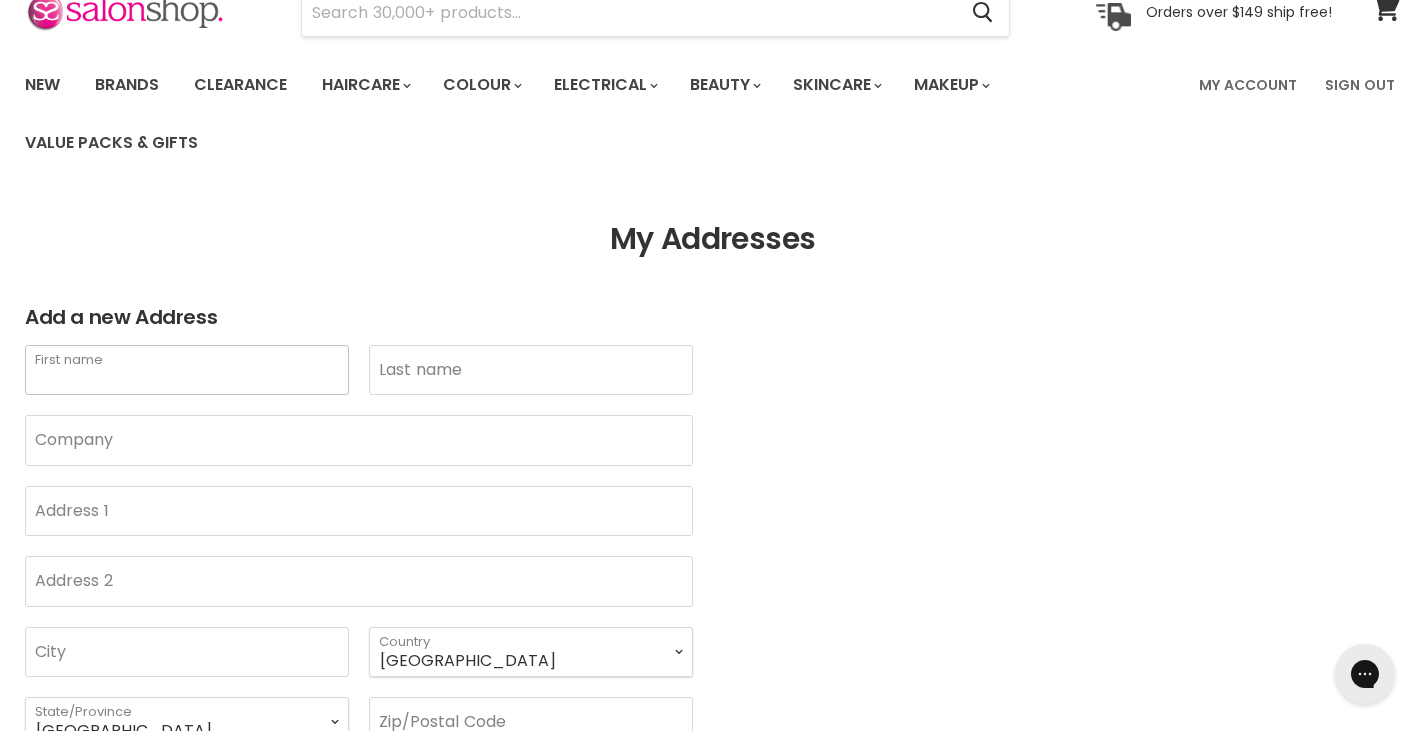 click on "First name" at bounding box center (187, 370) 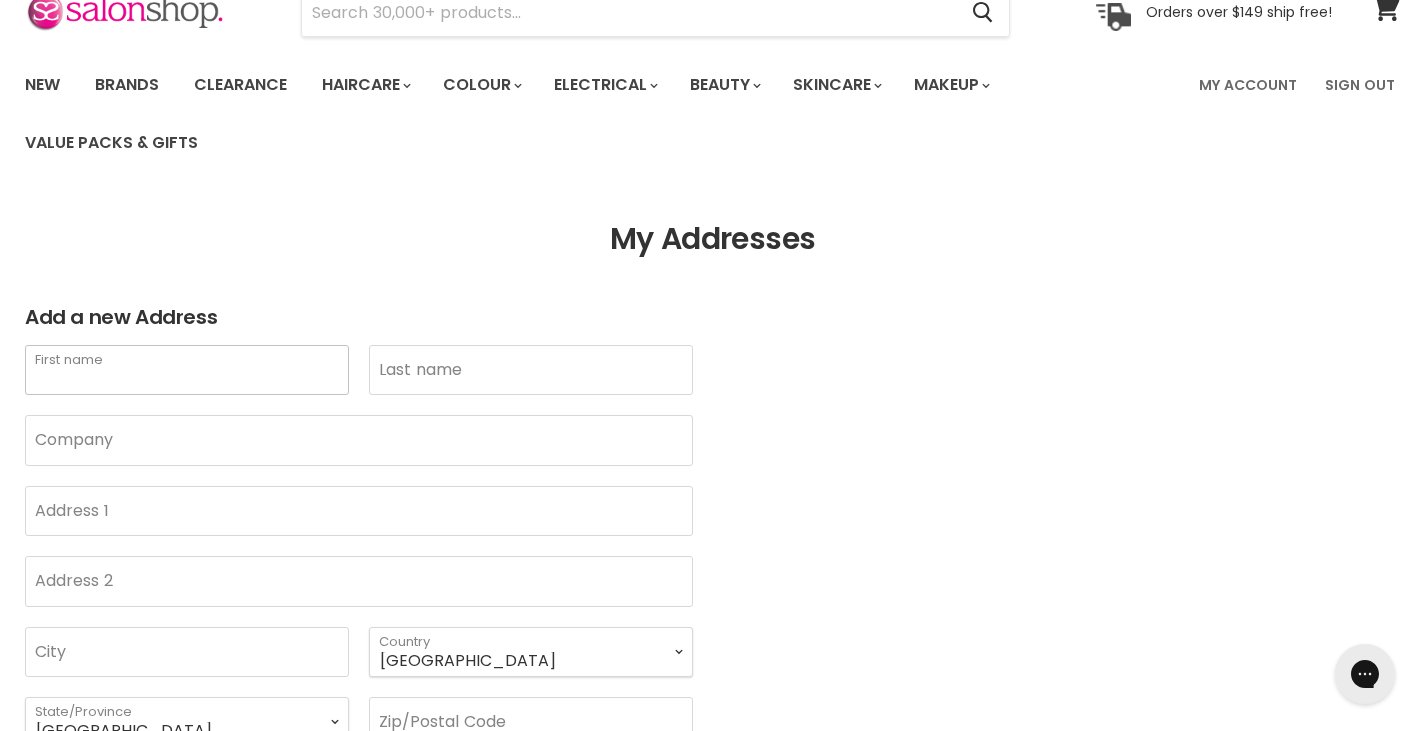 type on "Junia" 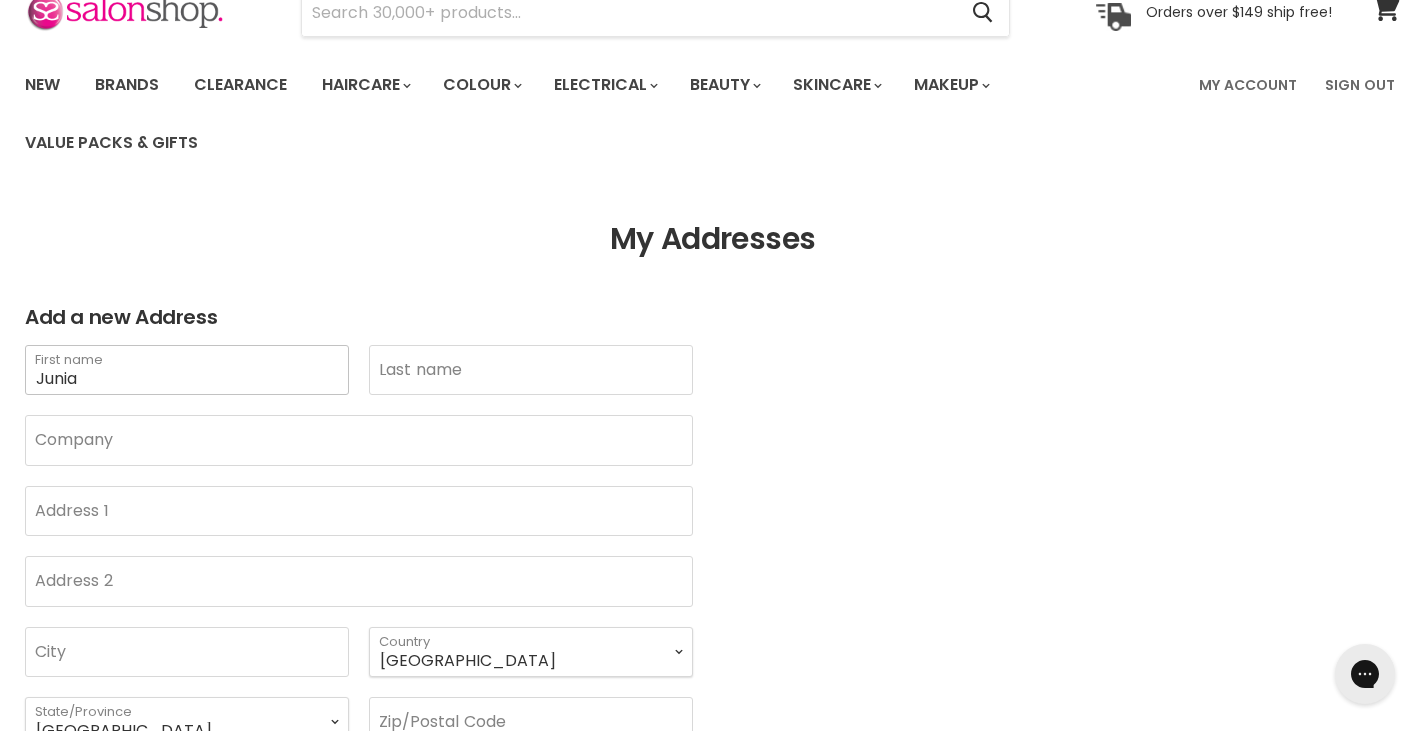 type on "Kerr" 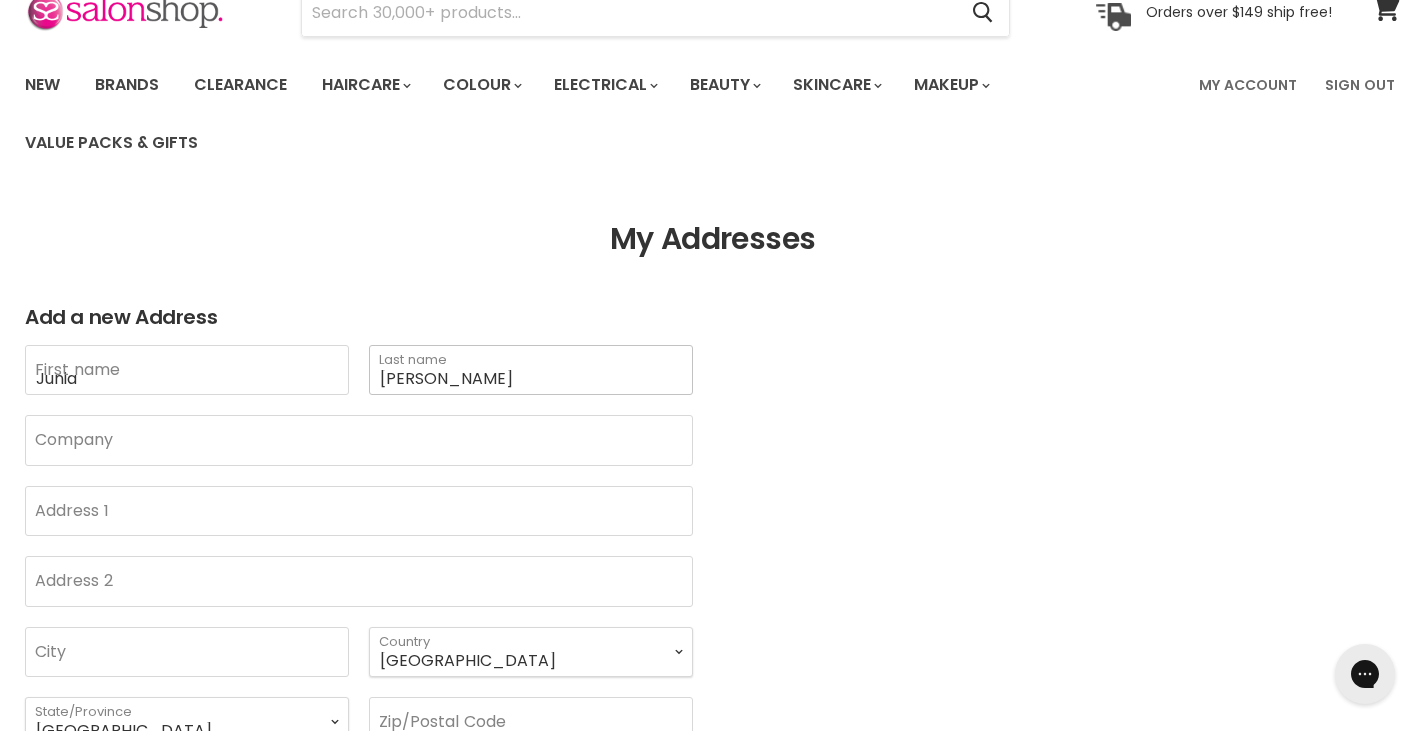 type on "Sage Beauty" 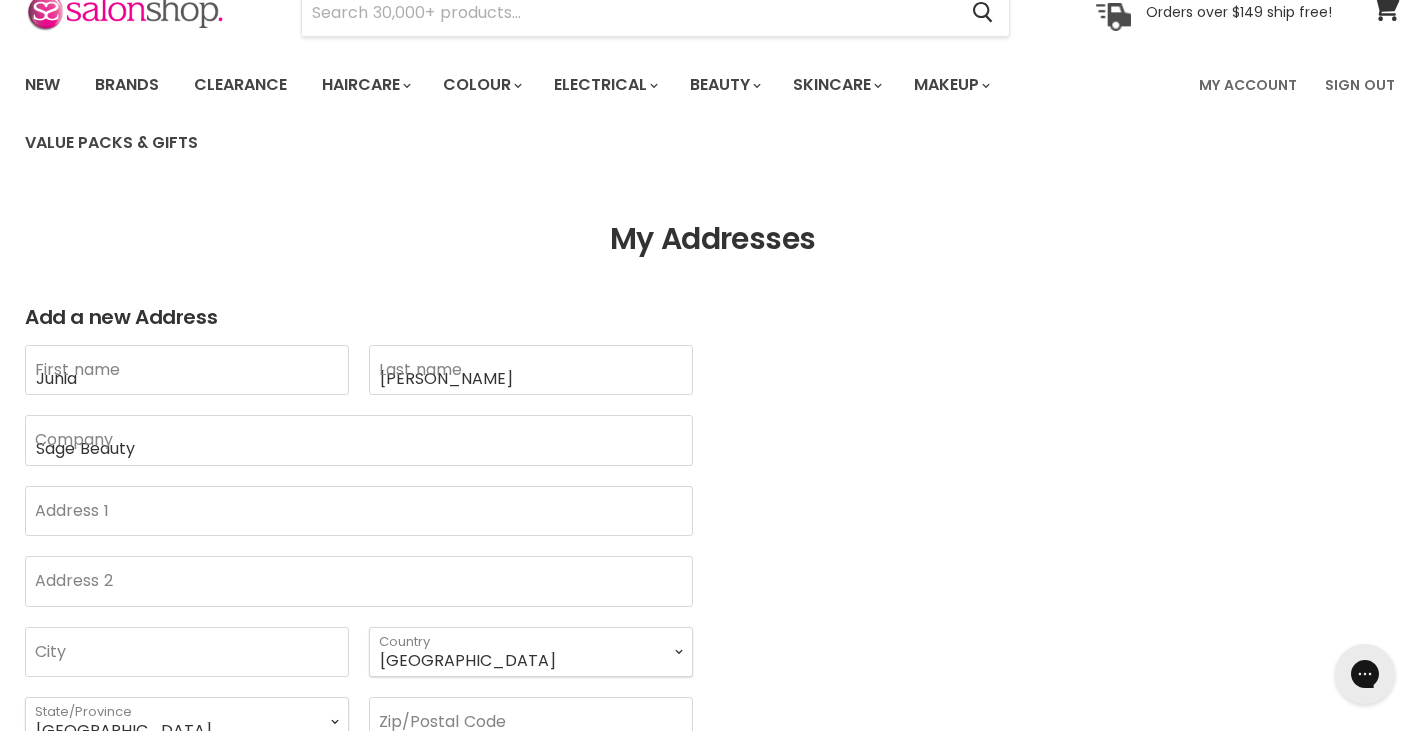 type on "Sage Beauty" 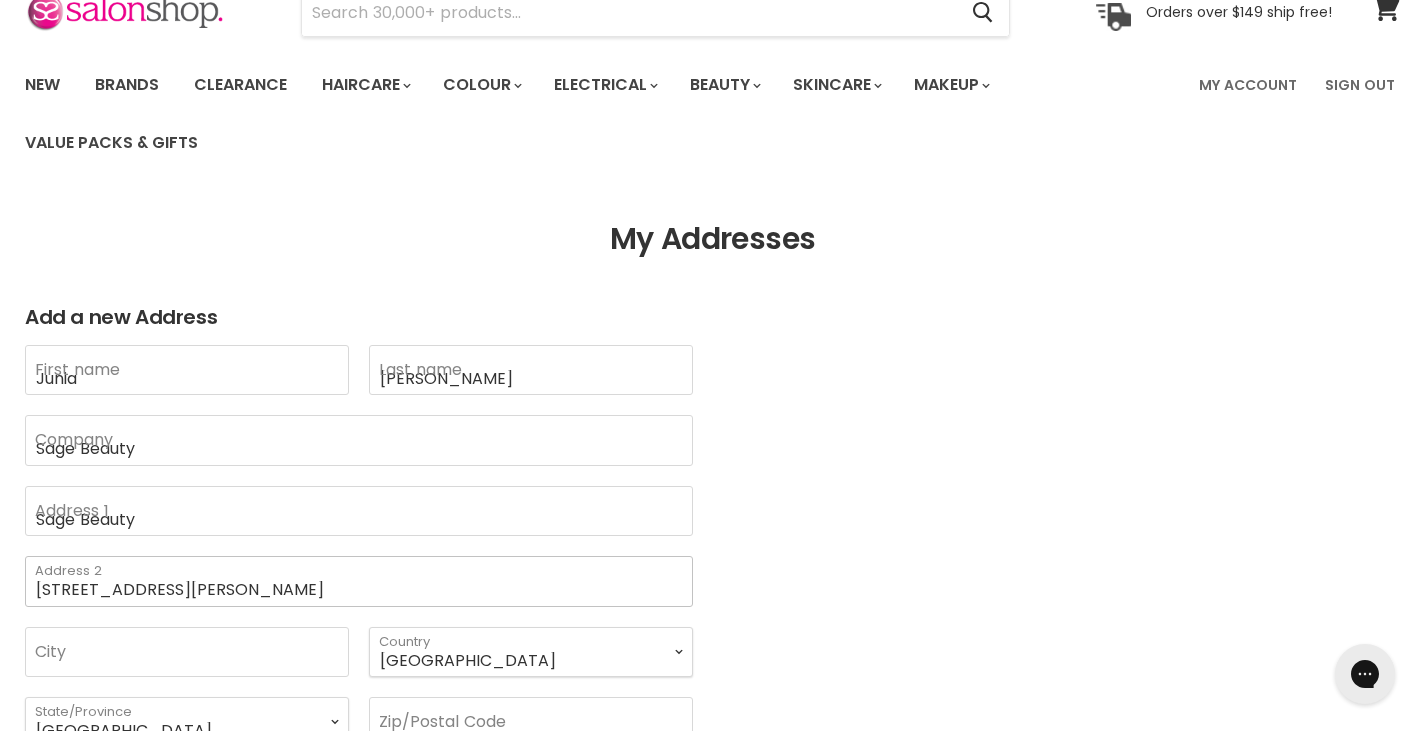 type on "[GEOGRAPHIC_DATA]" 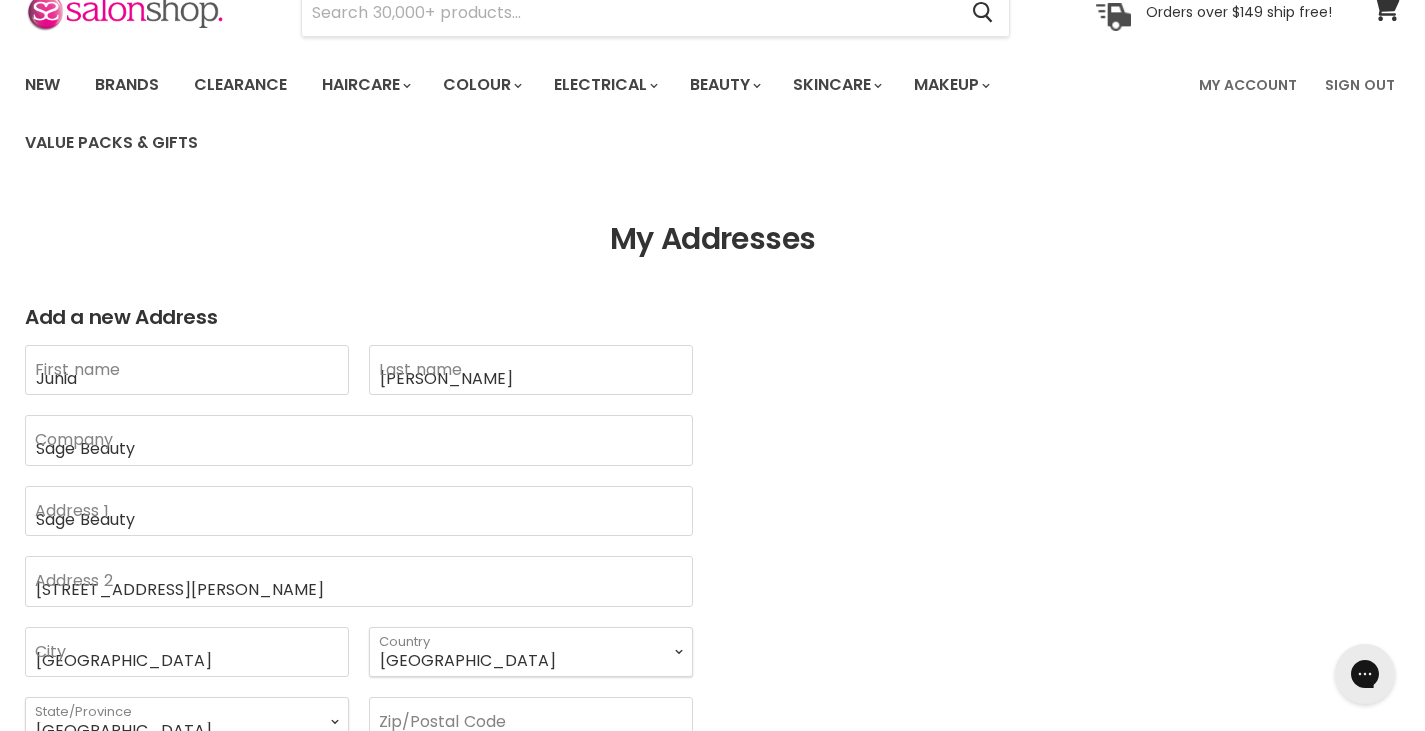 select on "[GEOGRAPHIC_DATA]" 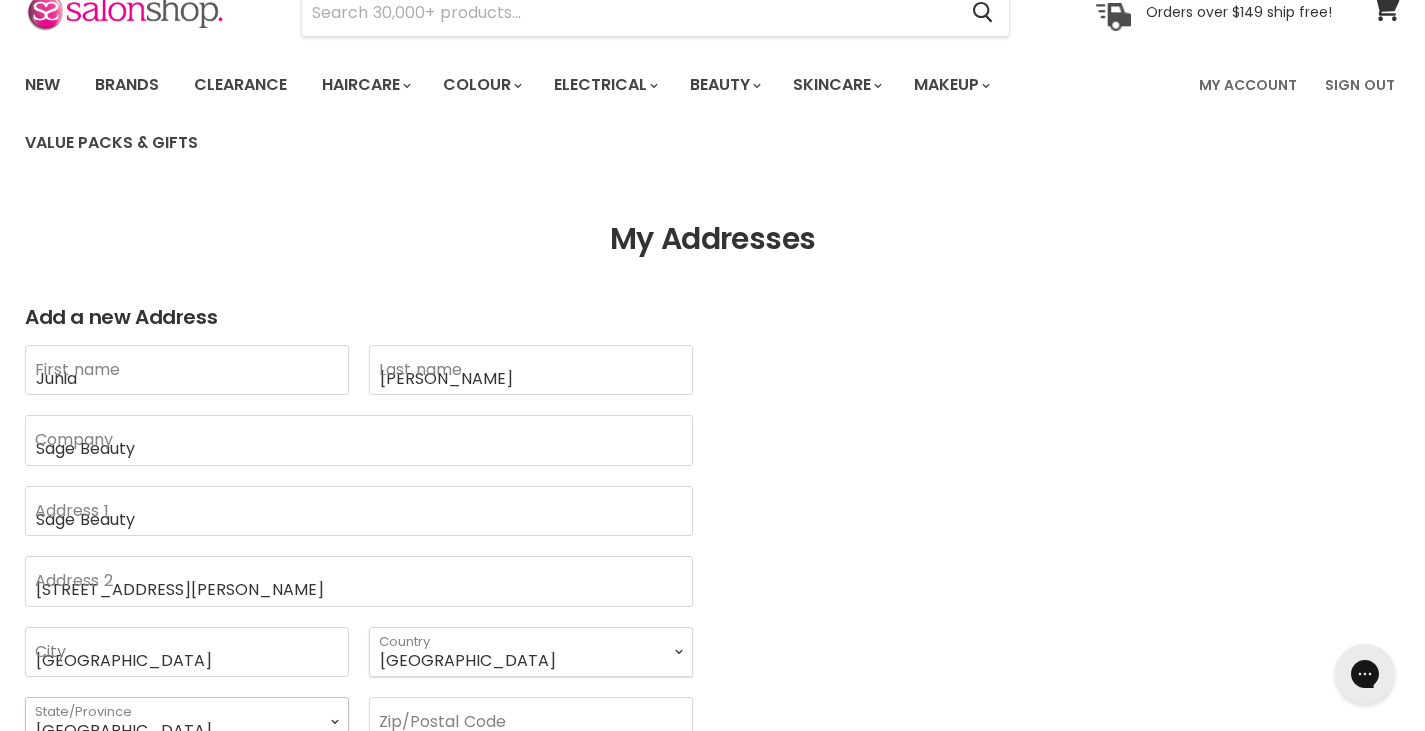 type on "2026" 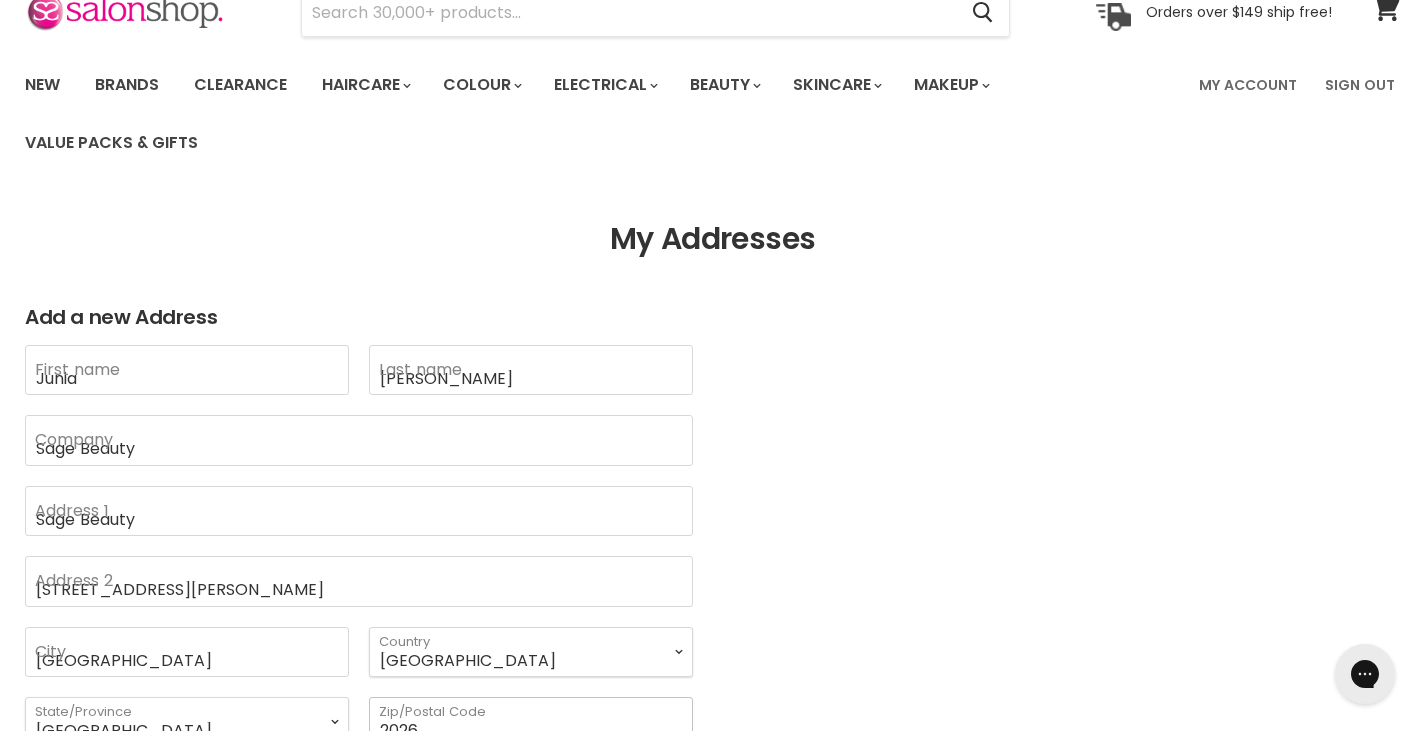type on "0291307064" 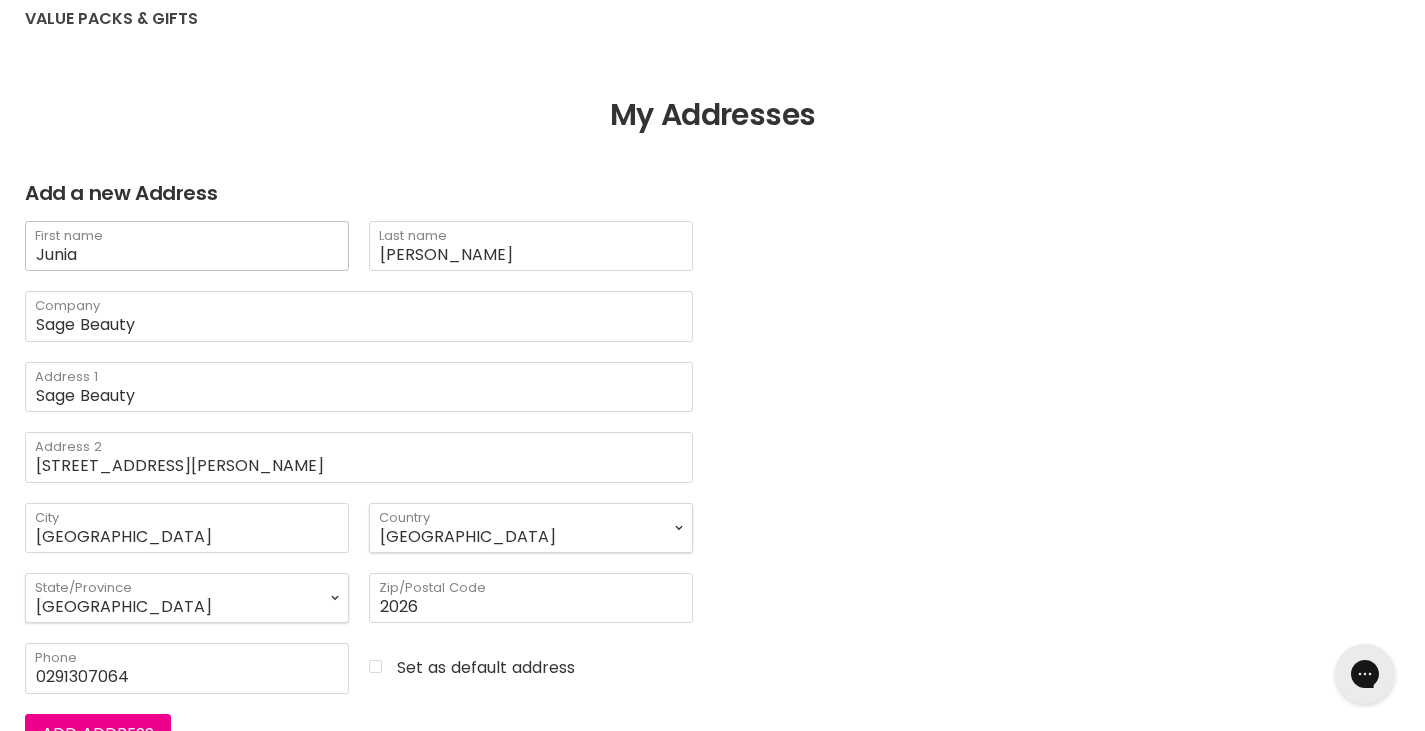 scroll, scrollTop: 400, scrollLeft: 0, axis: vertical 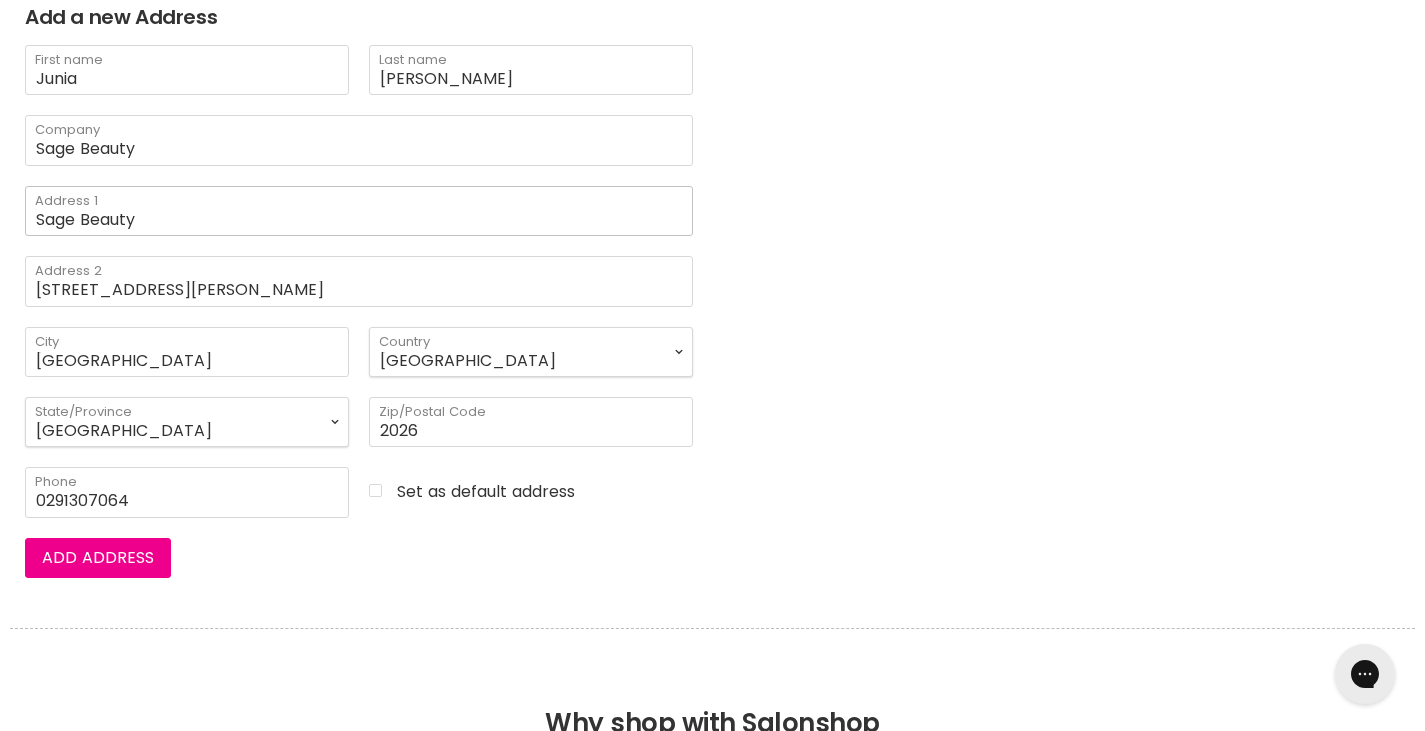drag, startPoint x: 188, startPoint y: 204, endPoint x: 2, endPoint y: 187, distance: 186.77527 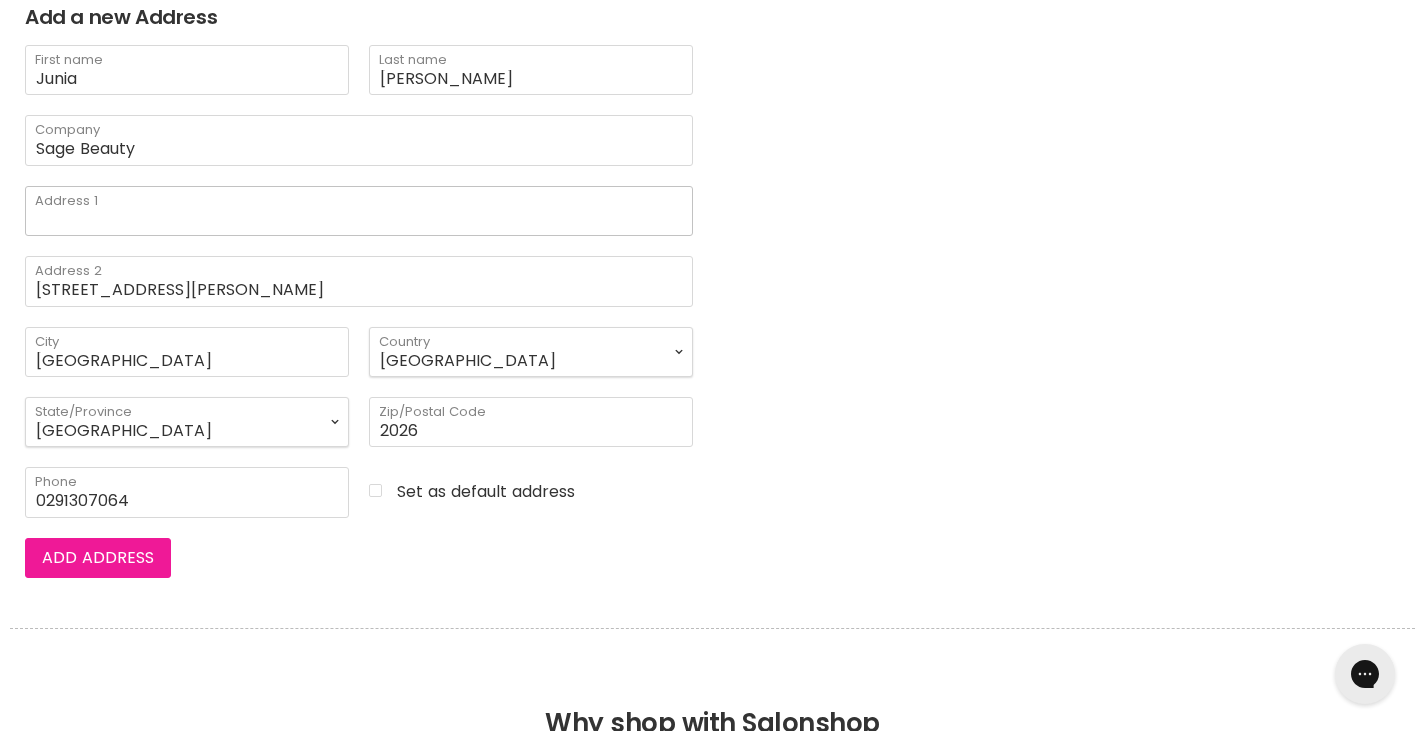 type 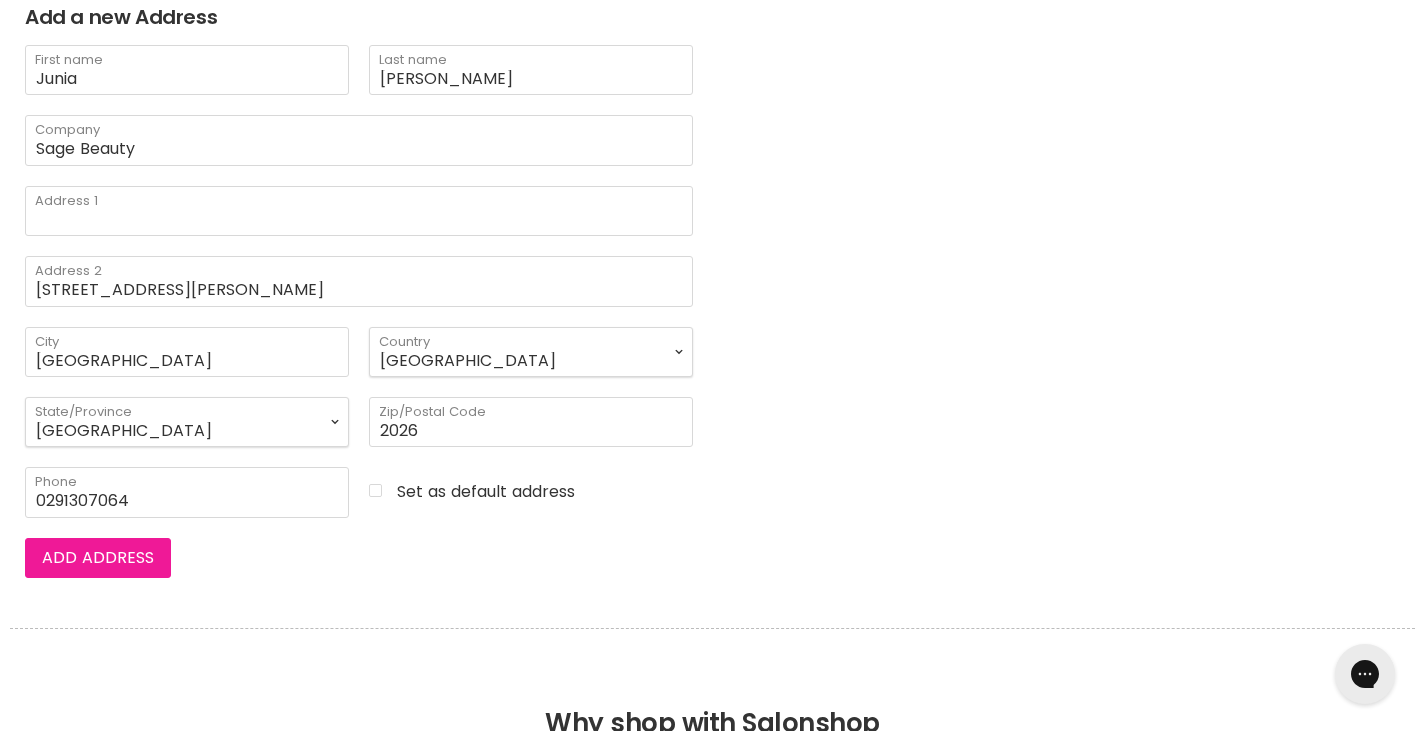 click on "Add address" at bounding box center (98, 558) 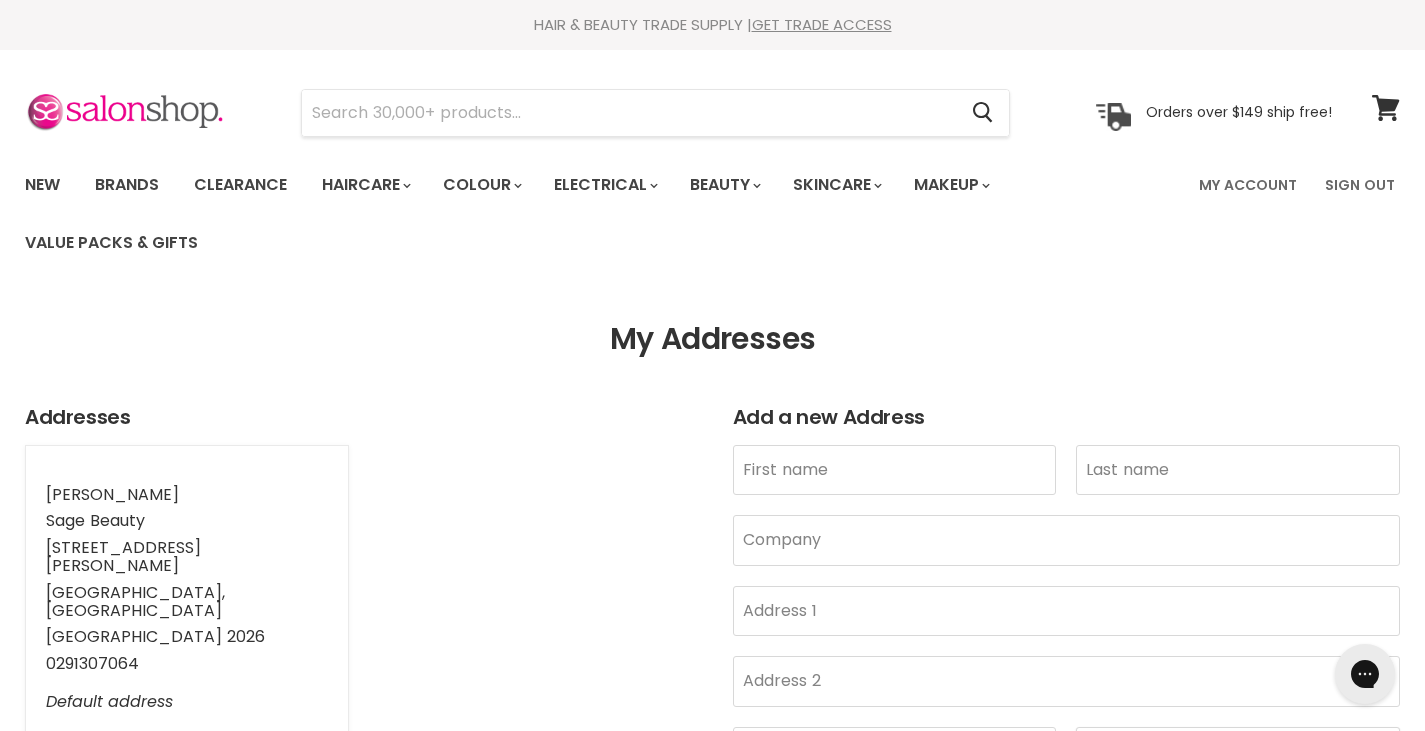 scroll, scrollTop: 0, scrollLeft: 0, axis: both 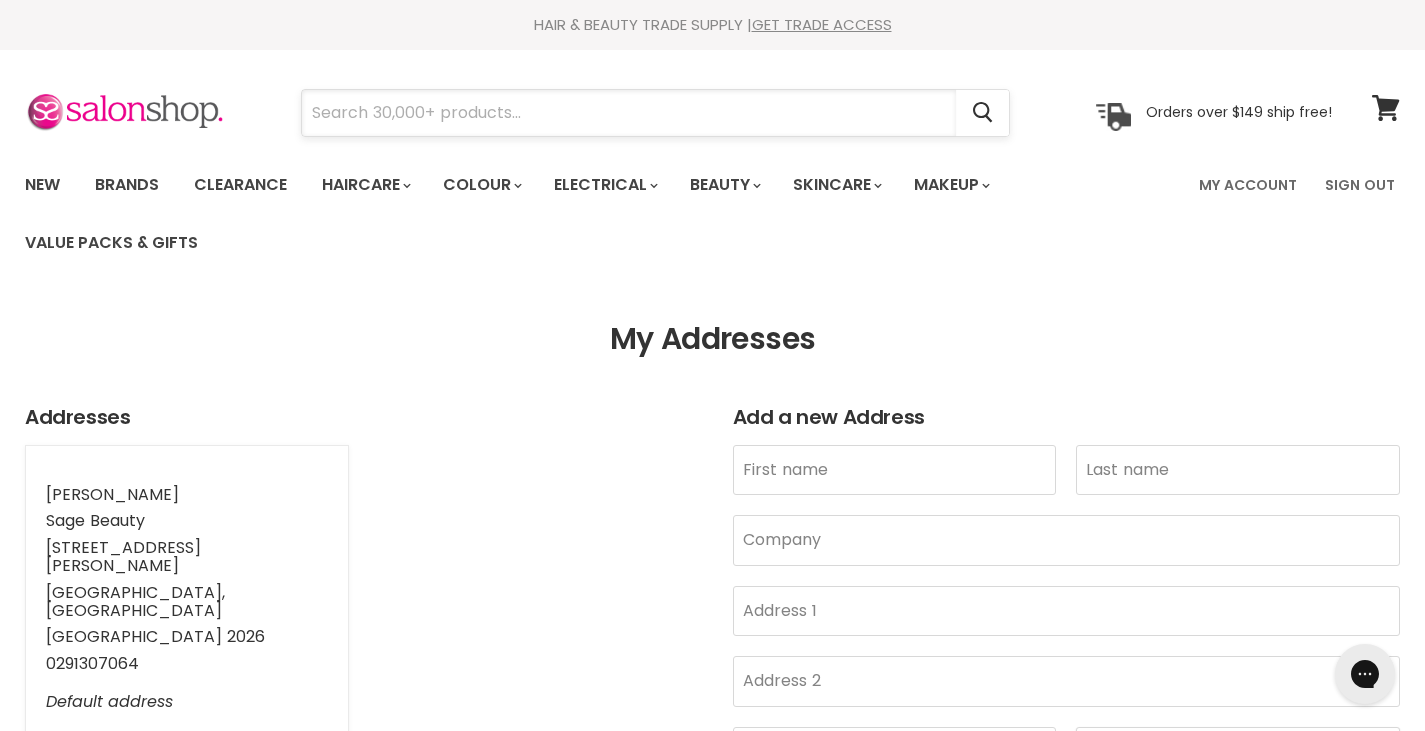 click at bounding box center [629, 113] 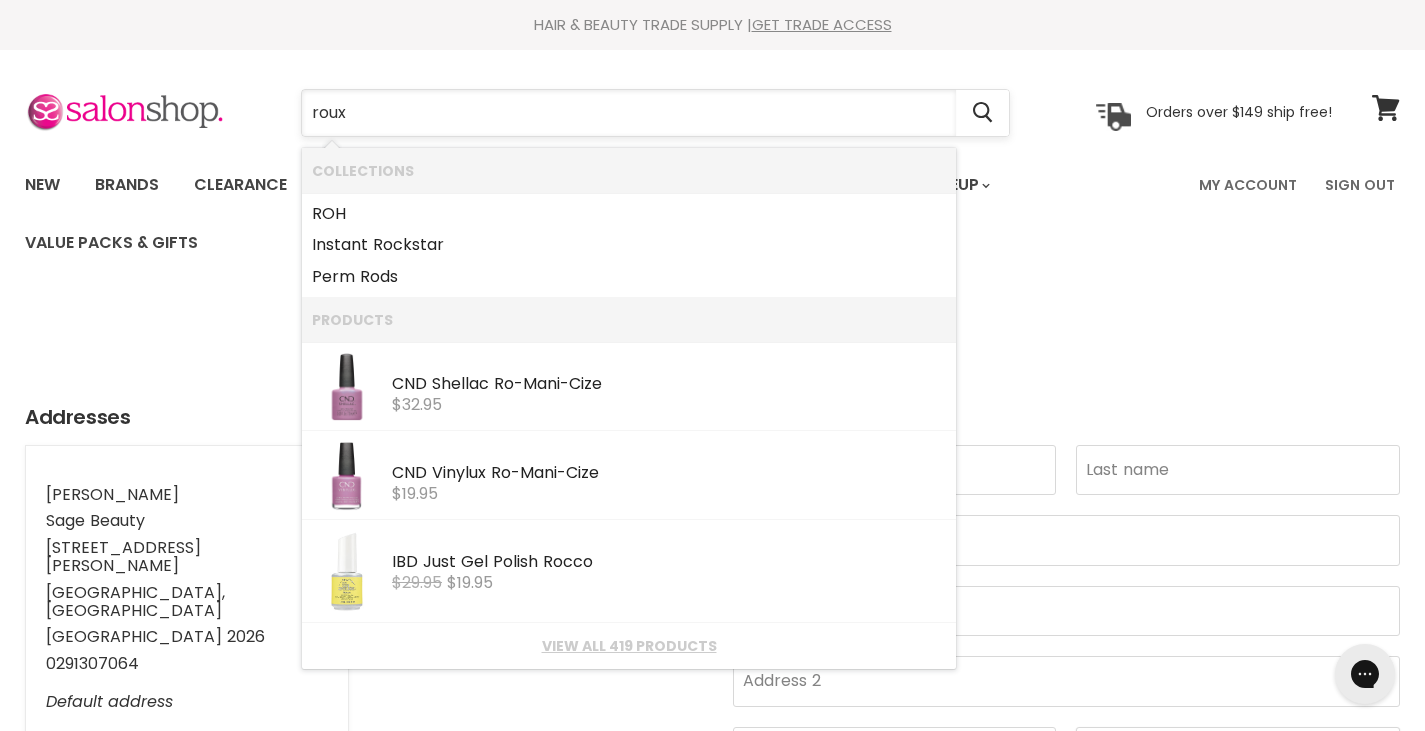 type on "roux" 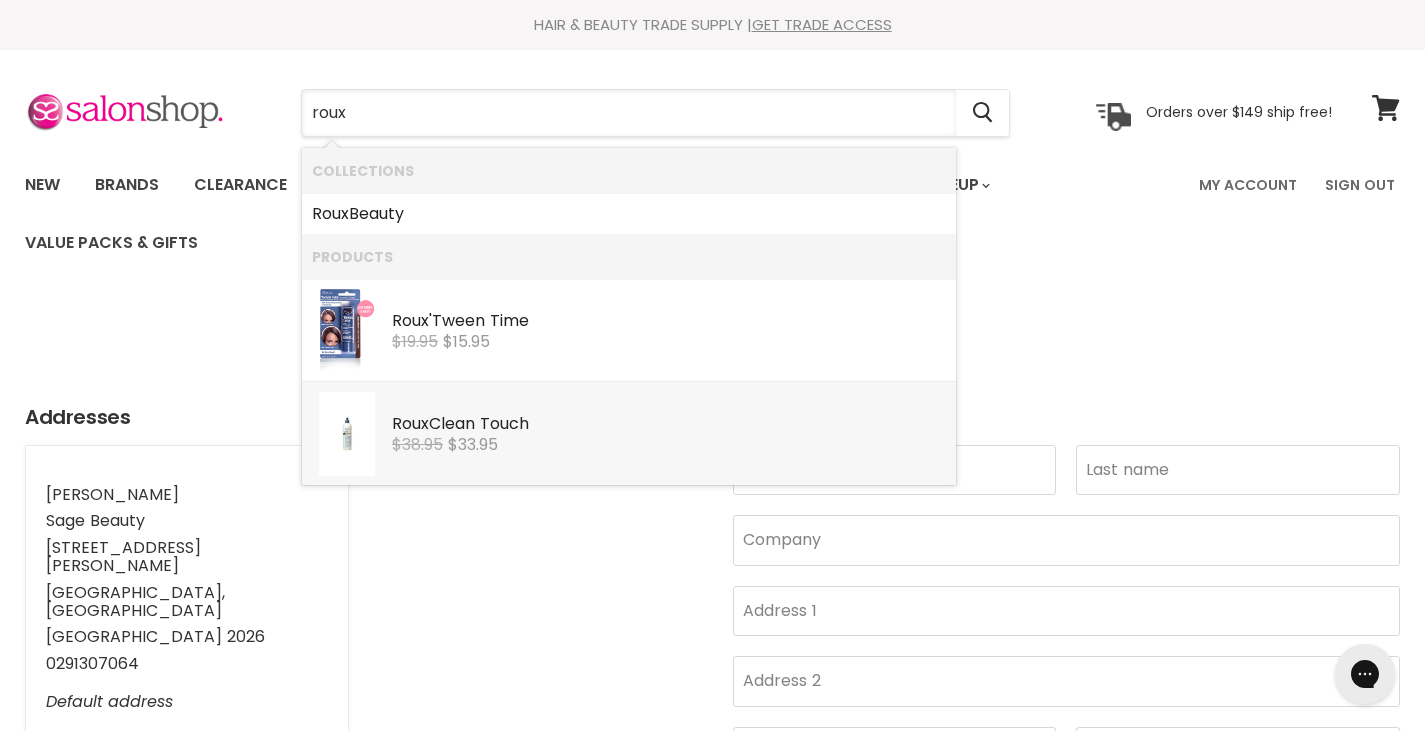 click on "Roux  Clean Touch" at bounding box center [669, 425] 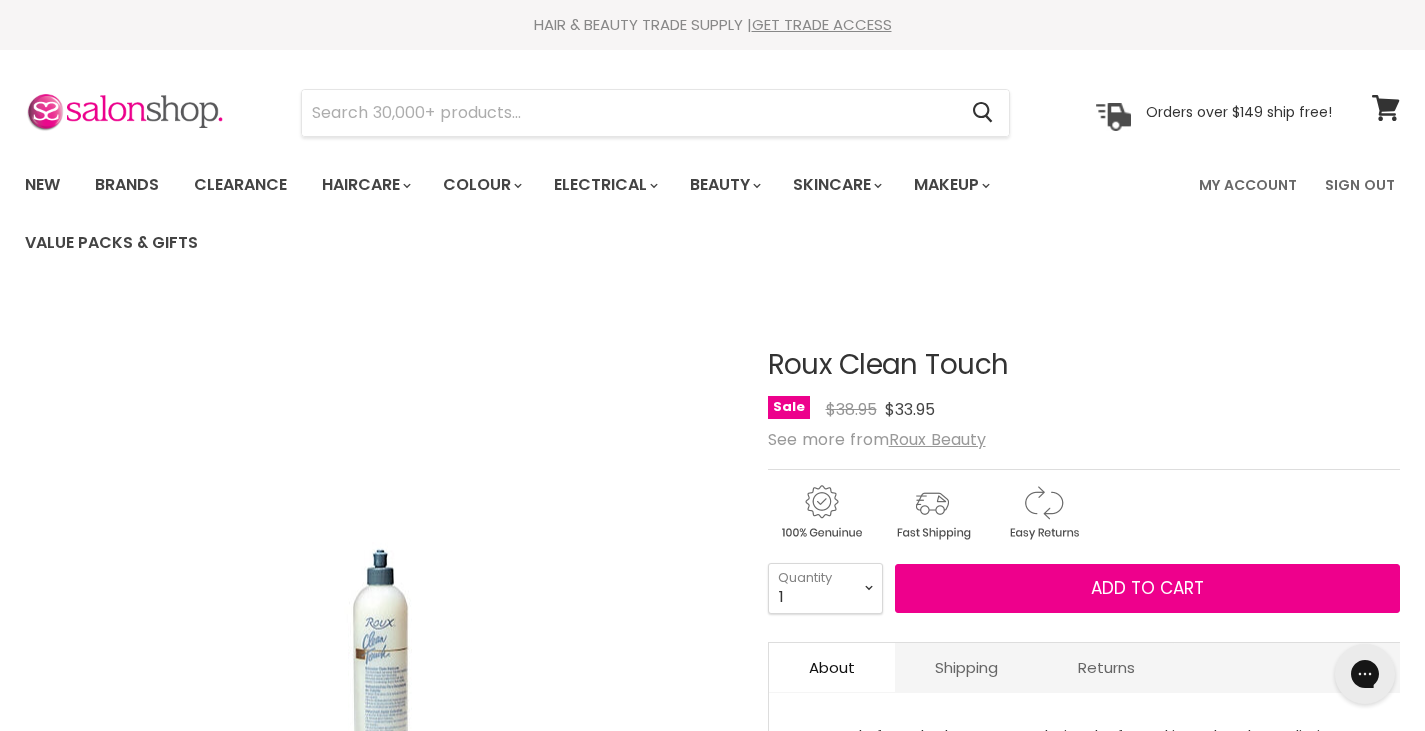 scroll, scrollTop: 0, scrollLeft: 0, axis: both 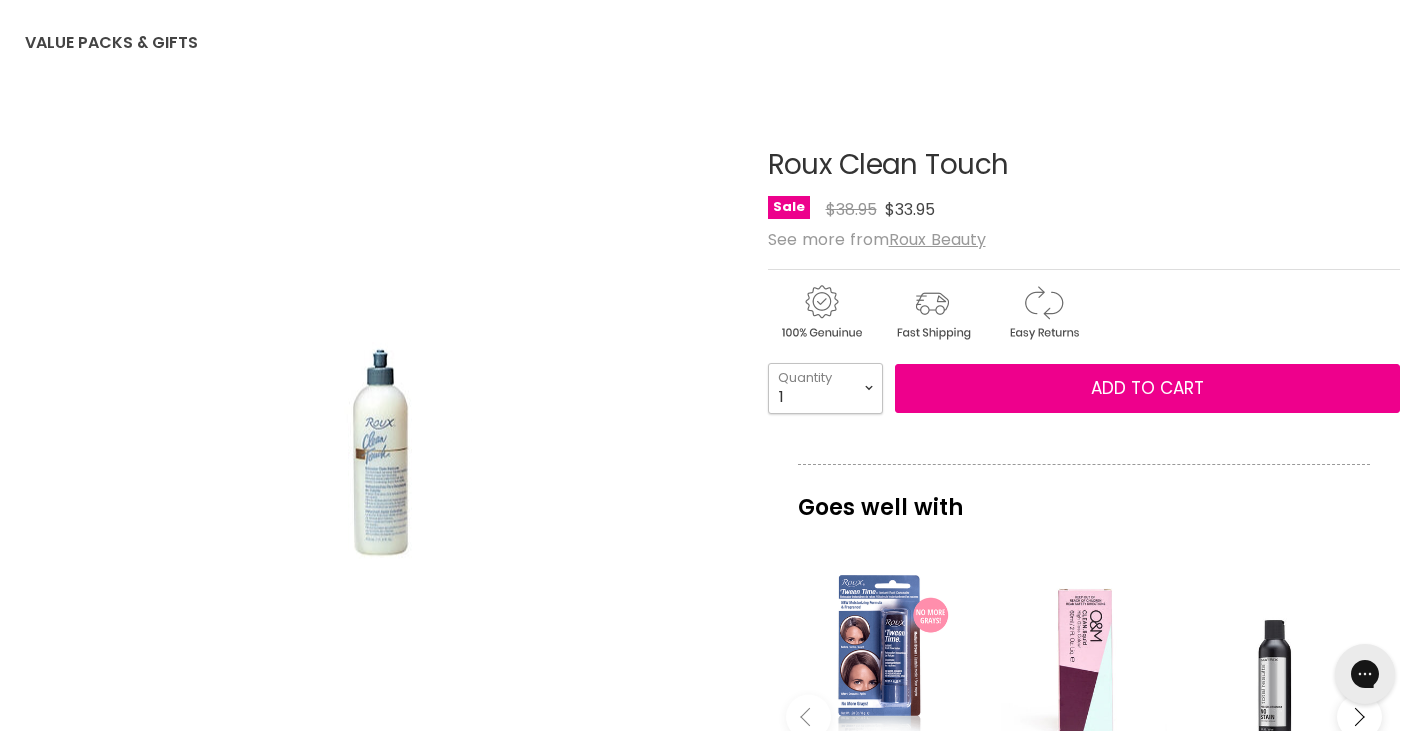 click on "1
2
3
4
5
6
7
8
9
10+" at bounding box center [825, 388] 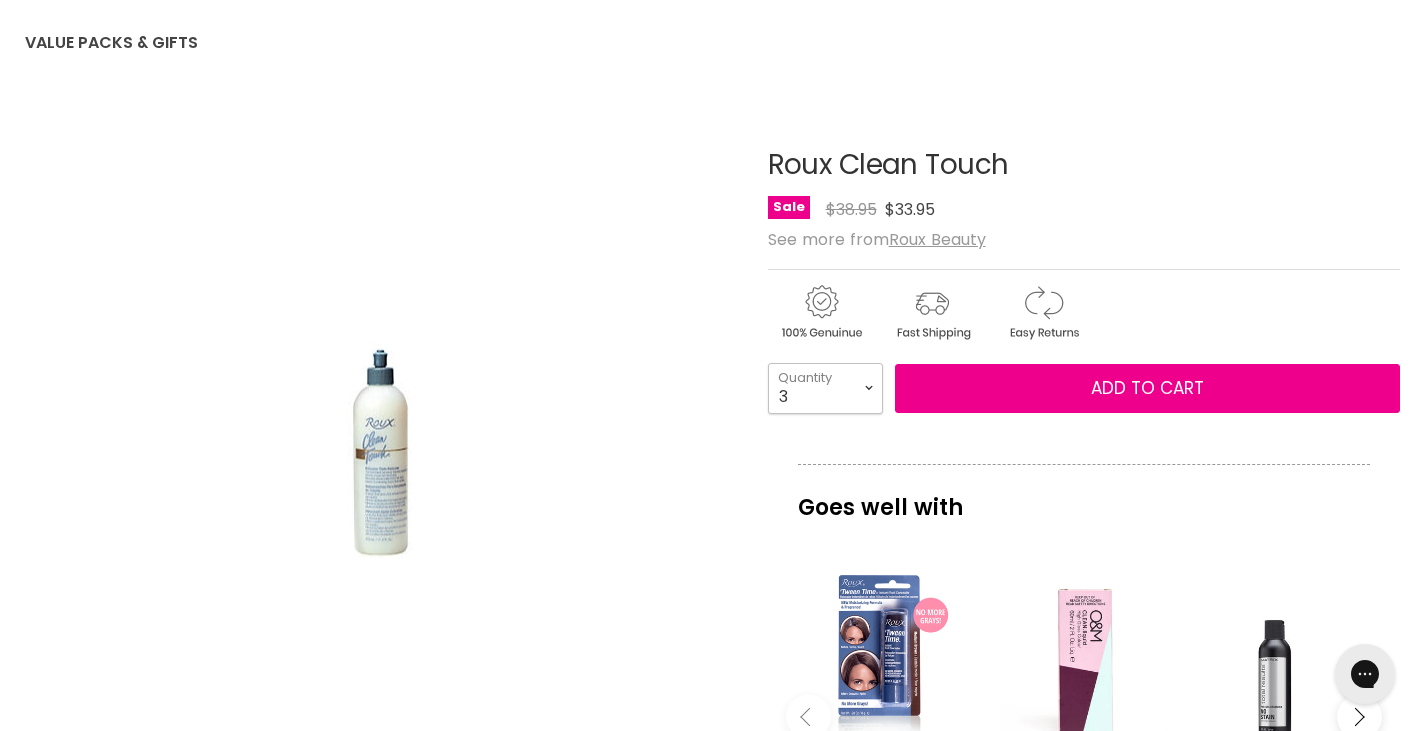 click on "1
2
3
4
5
6
7
8
9
10+" at bounding box center (825, 388) 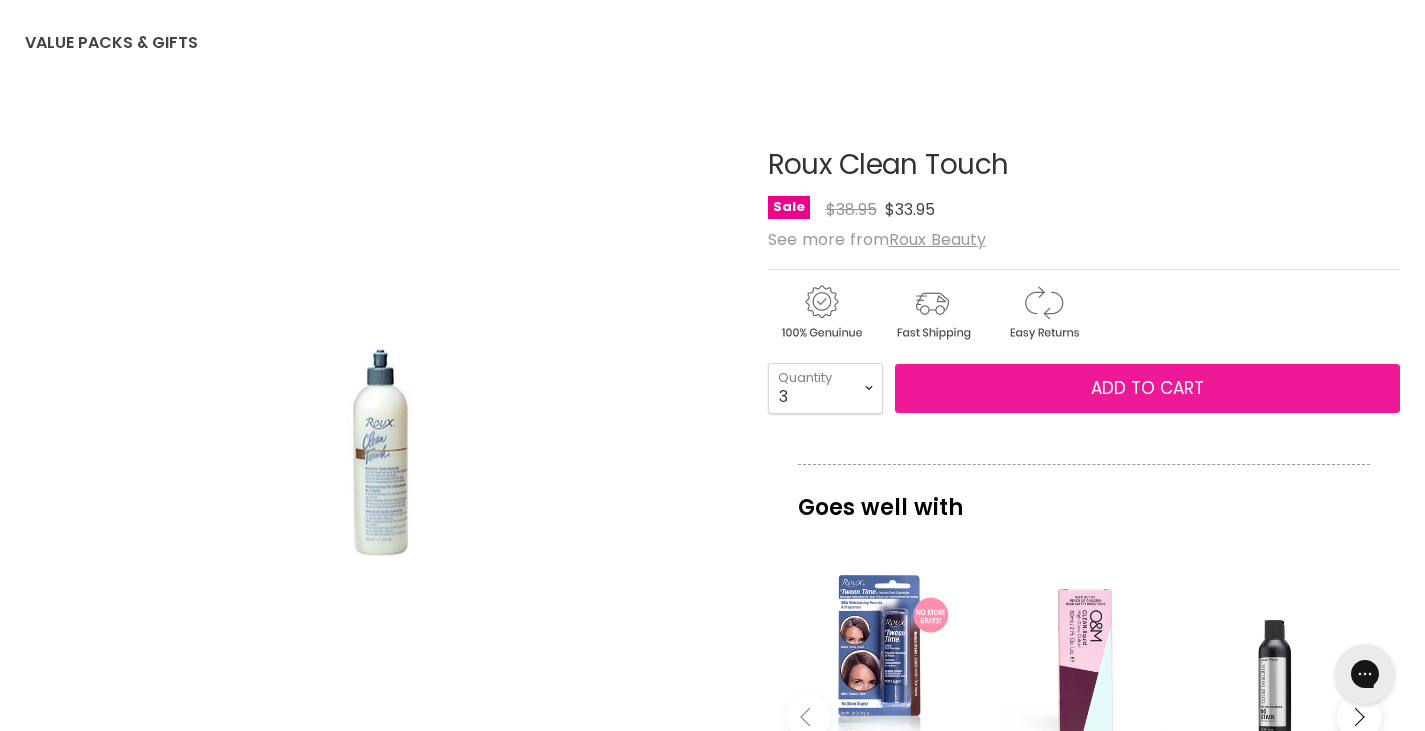 click on "Add to cart" at bounding box center (1148, 389) 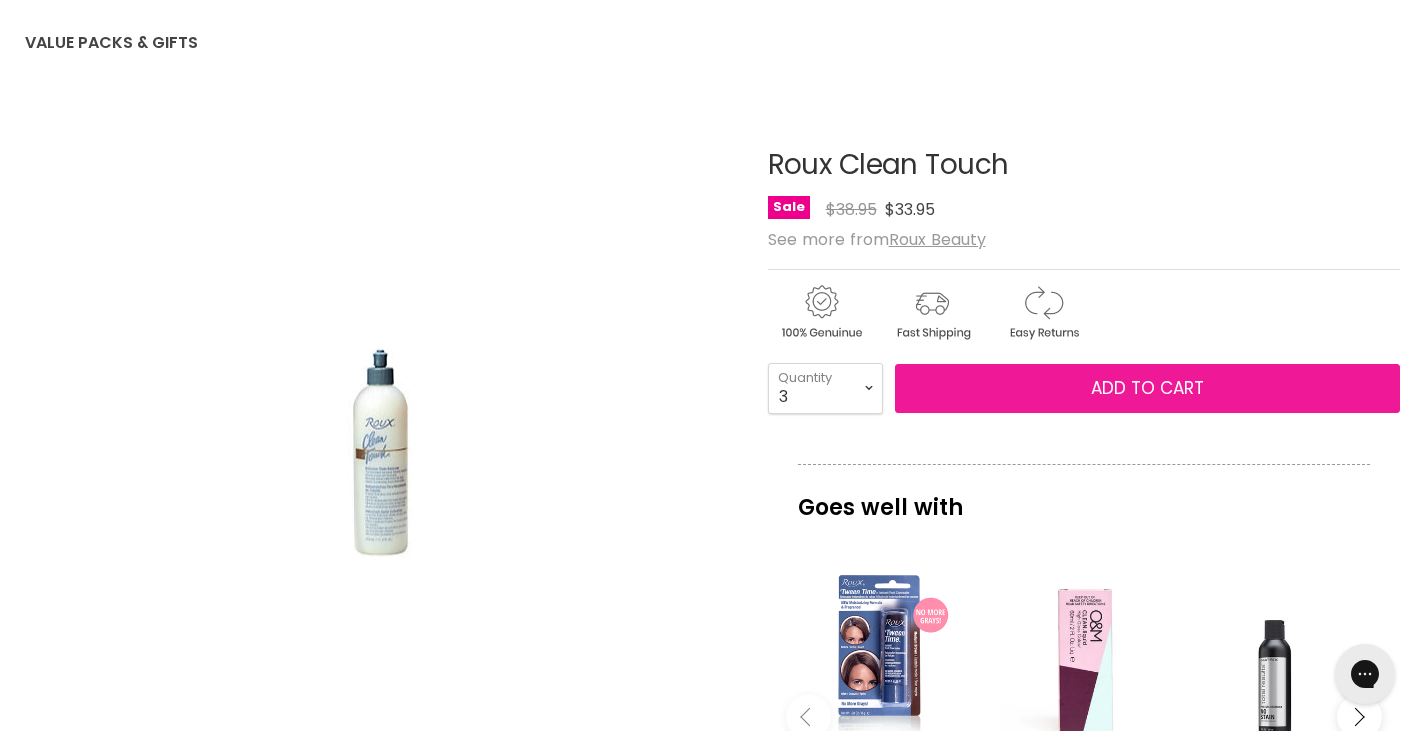 click on "Add to cart" at bounding box center [1147, 388] 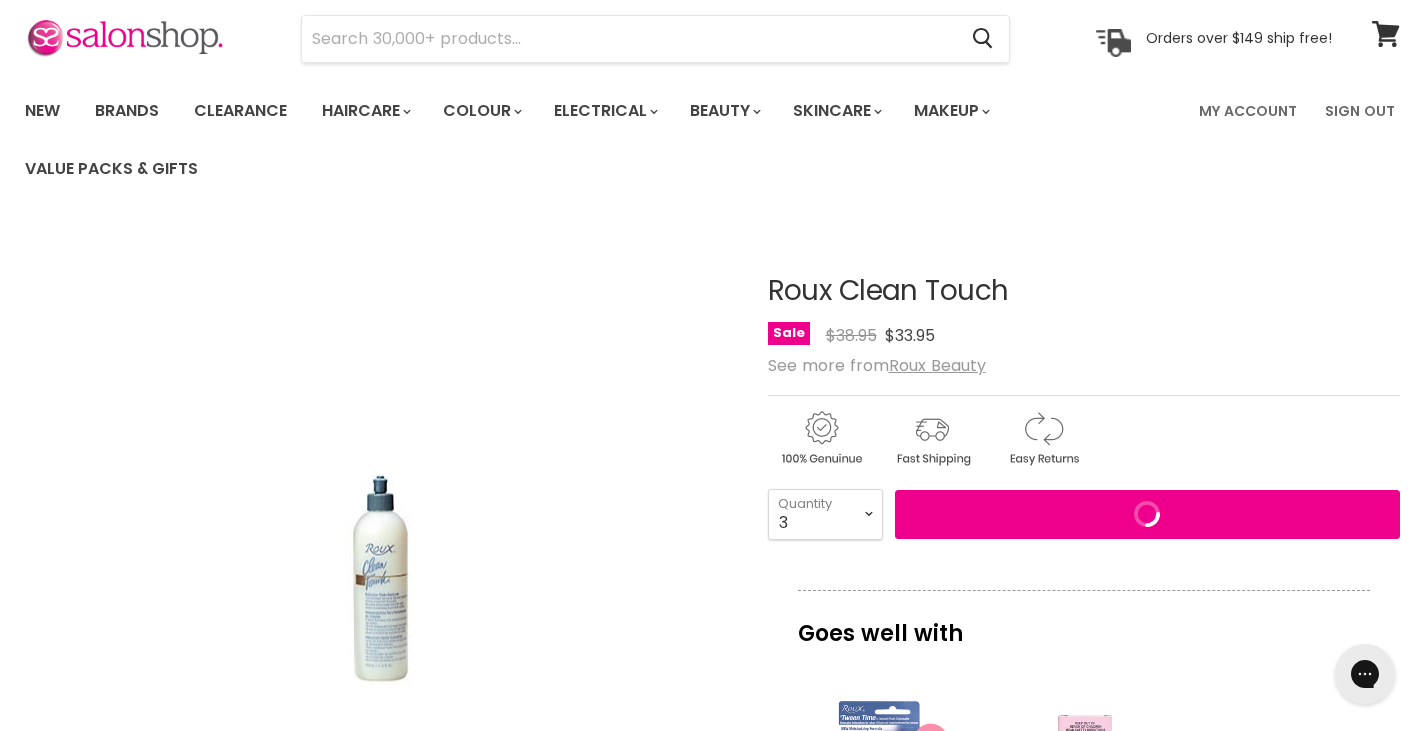 scroll, scrollTop: 0, scrollLeft: 0, axis: both 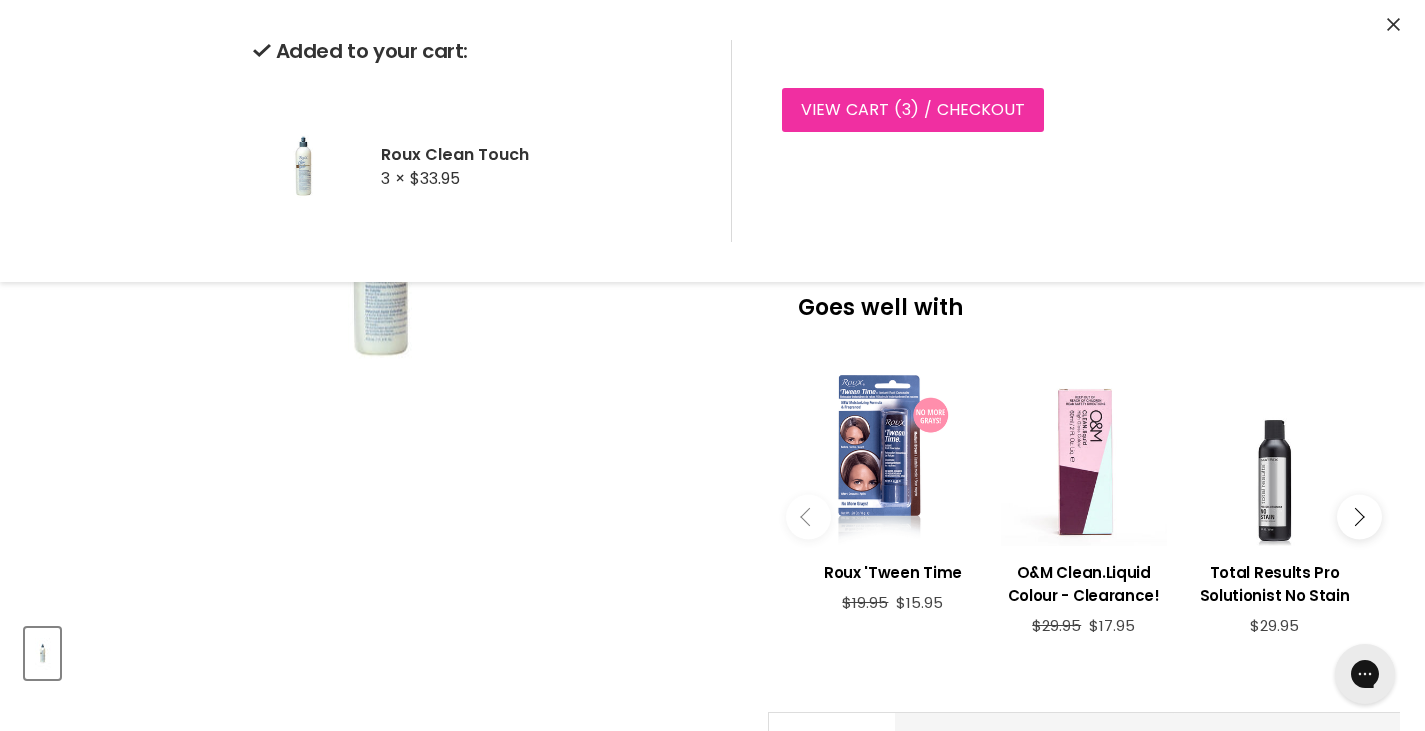 click on "View cart ( 3 )  /  Checkout" at bounding box center (913, 110) 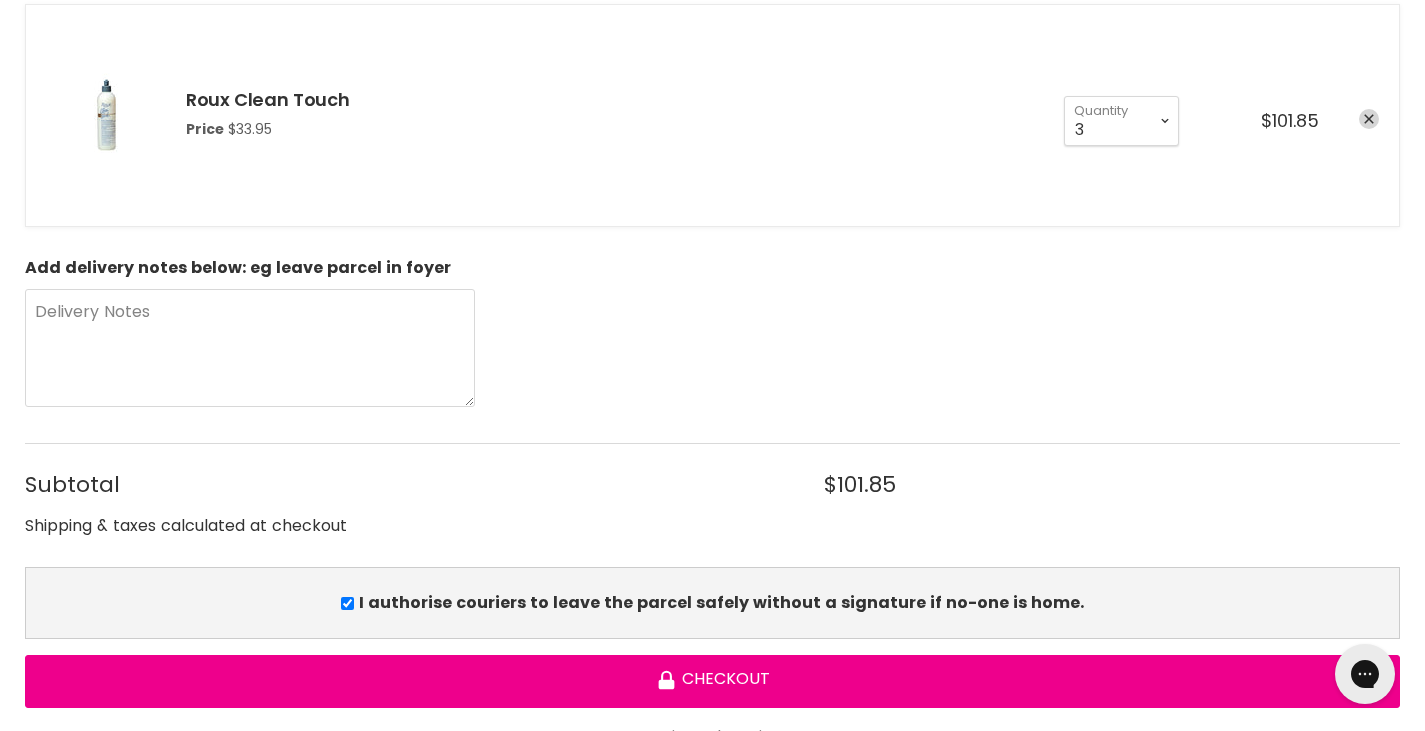 scroll, scrollTop: 0, scrollLeft: 0, axis: both 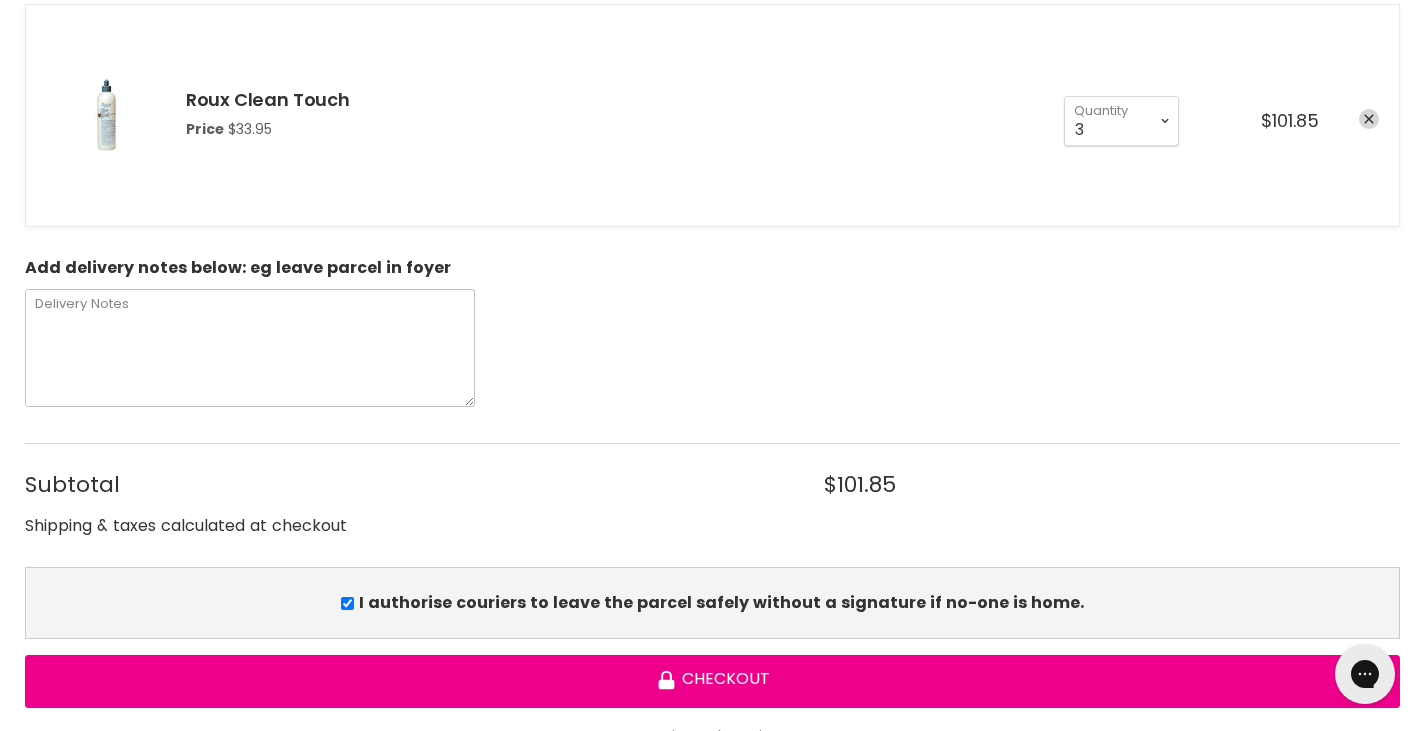 click on "Delivery Notes" at bounding box center [250, 348] 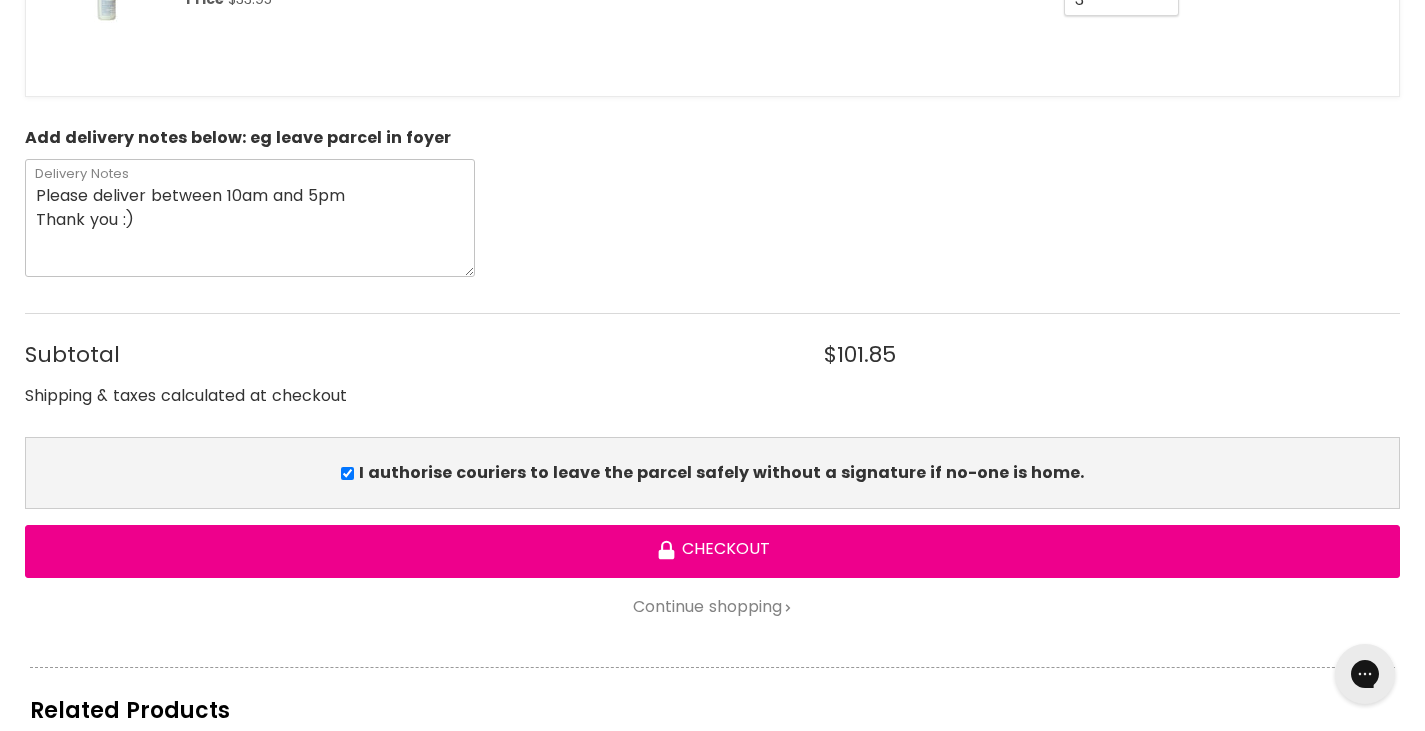 scroll, scrollTop: 700, scrollLeft: 0, axis: vertical 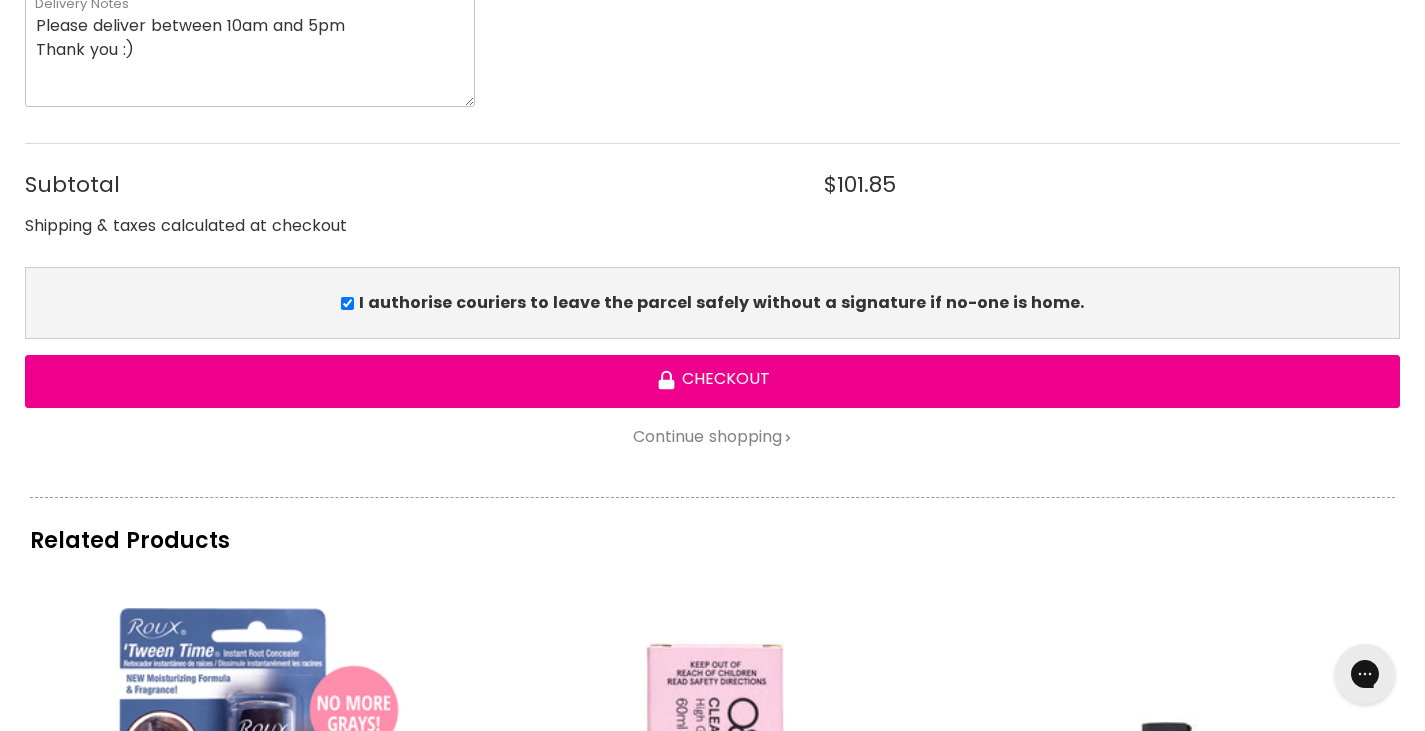 type on "Please deliver between 10am and 5pm
Thank you :)" 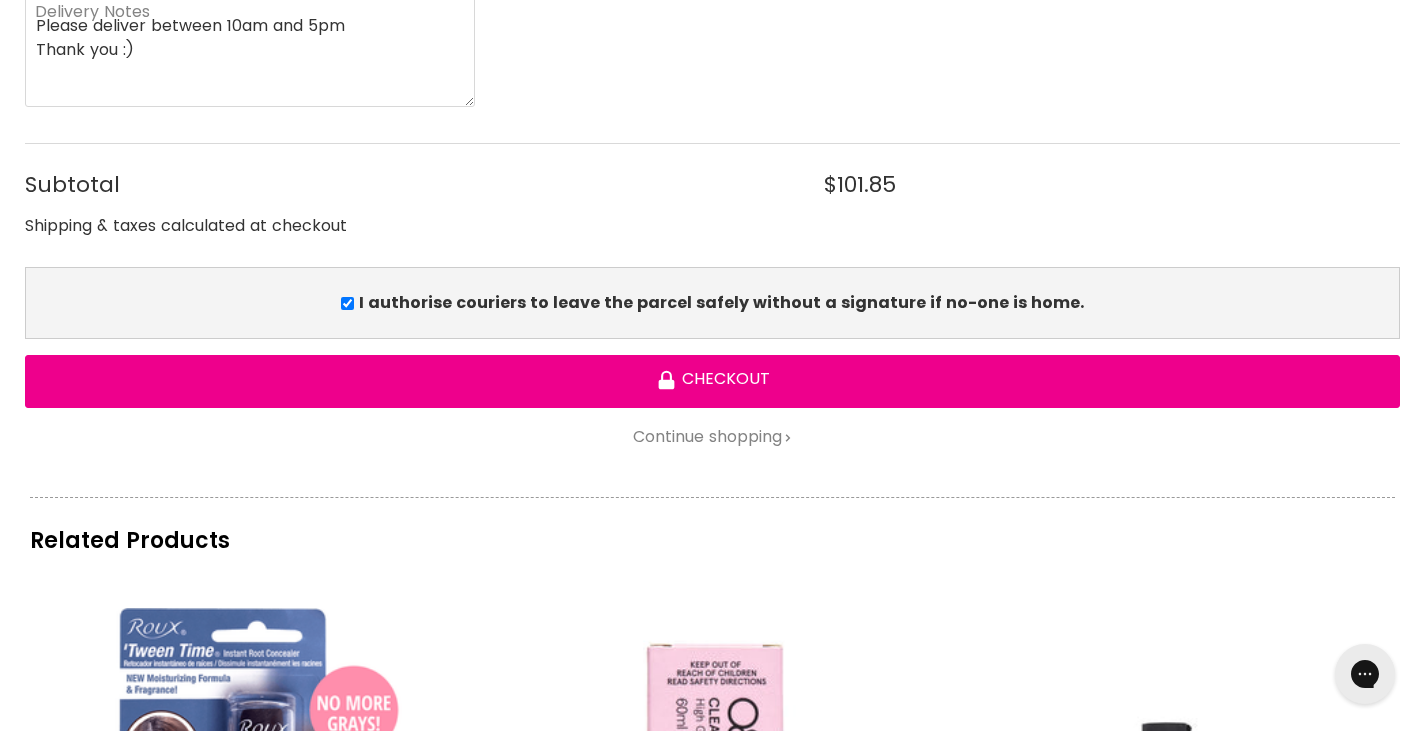 click on "I authorise couriers to leave the parcel safely without a signature if no-one is home." at bounding box center (347, 303) 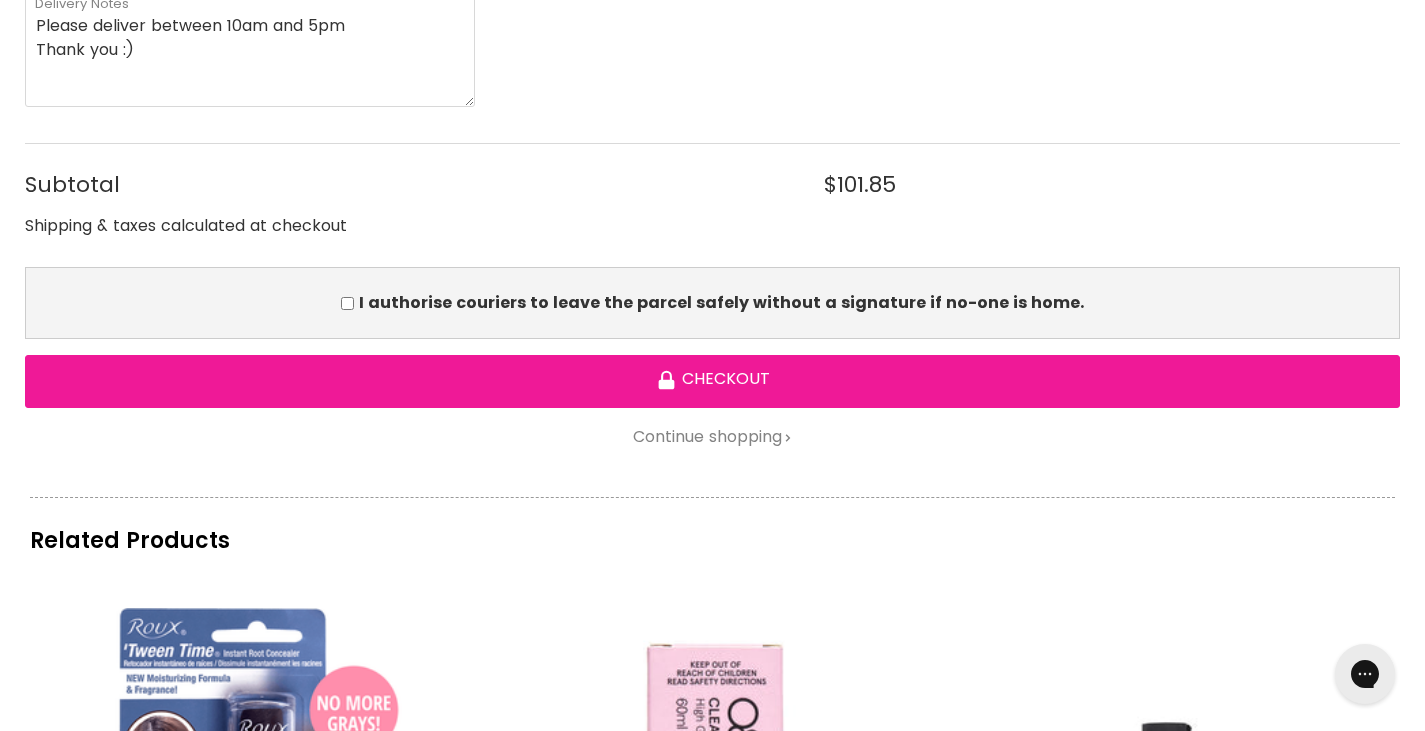 click on "Checkout" at bounding box center (712, 381) 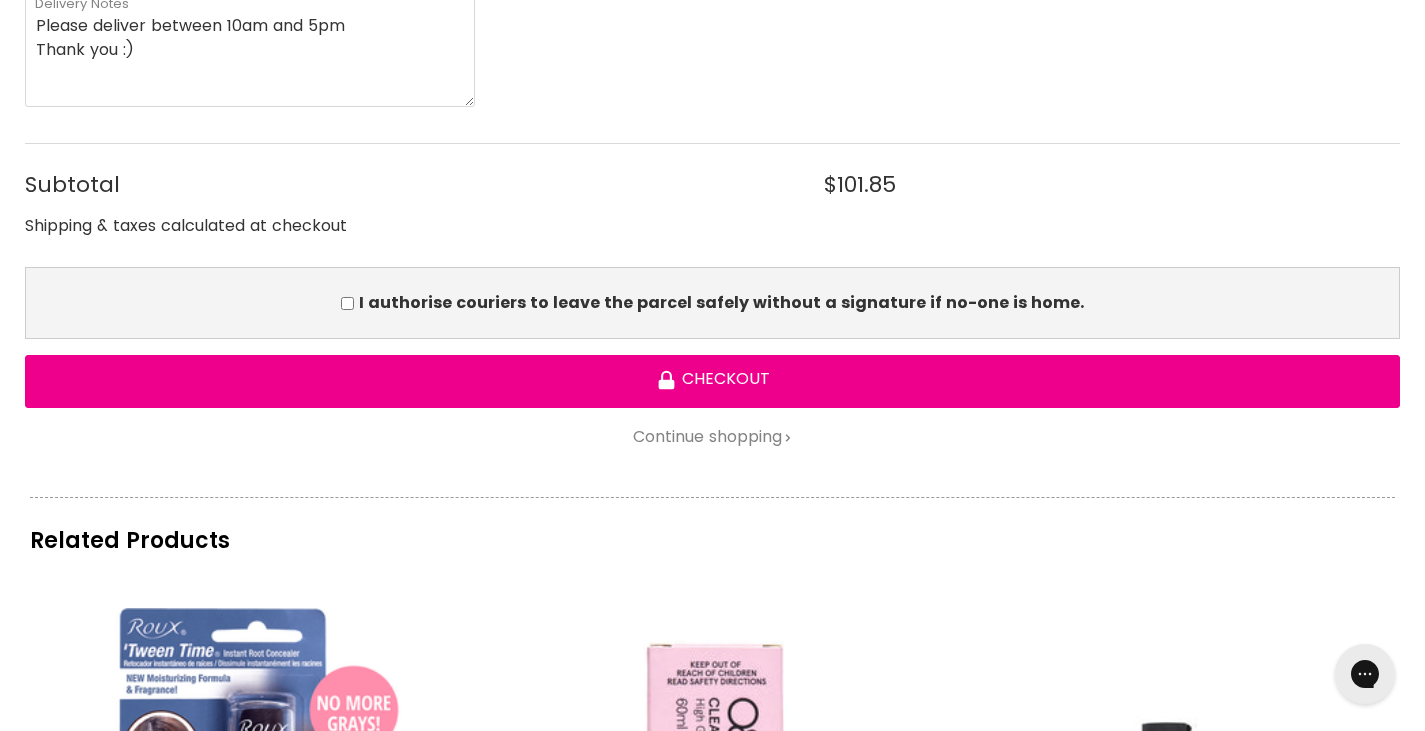 click on "I authorise couriers to leave the parcel safely without a signature if no-one is home." at bounding box center (347, 303) 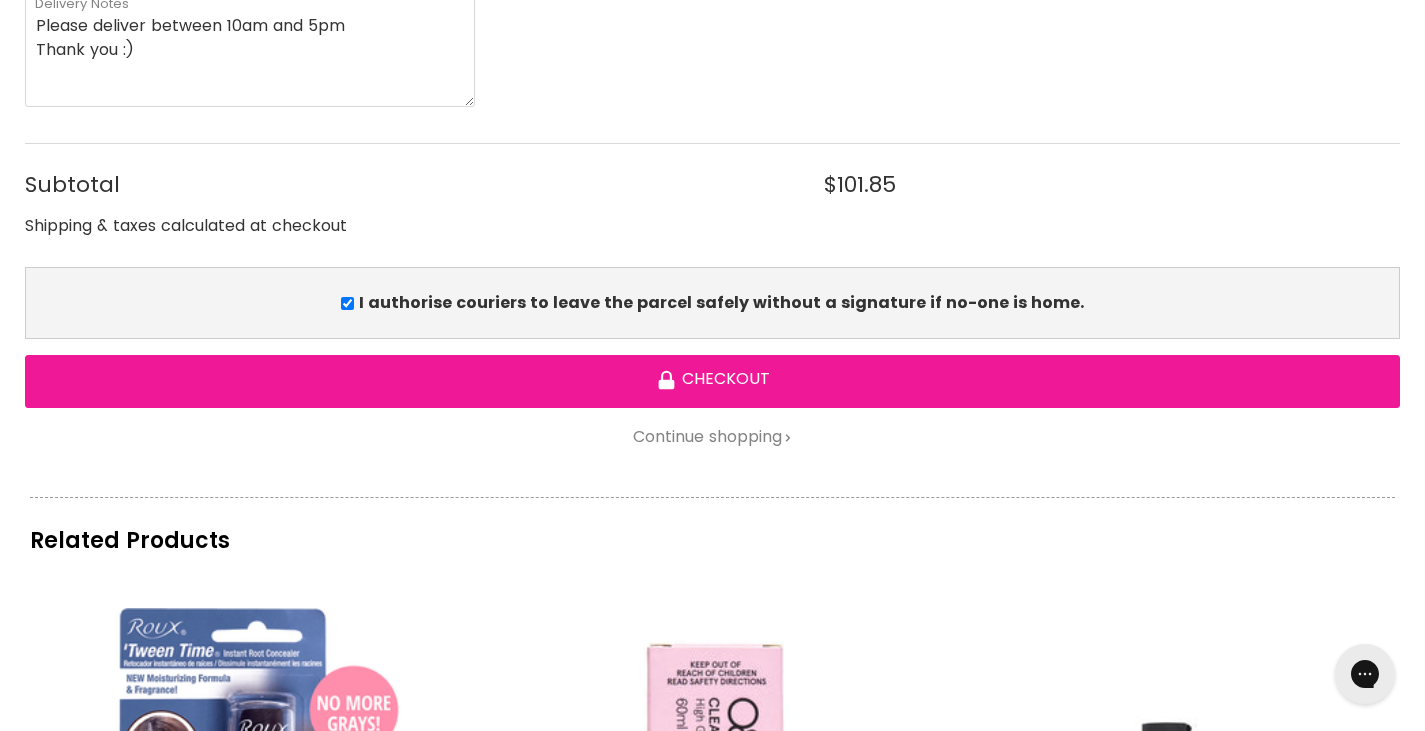click on "Checkout" at bounding box center [712, 381] 